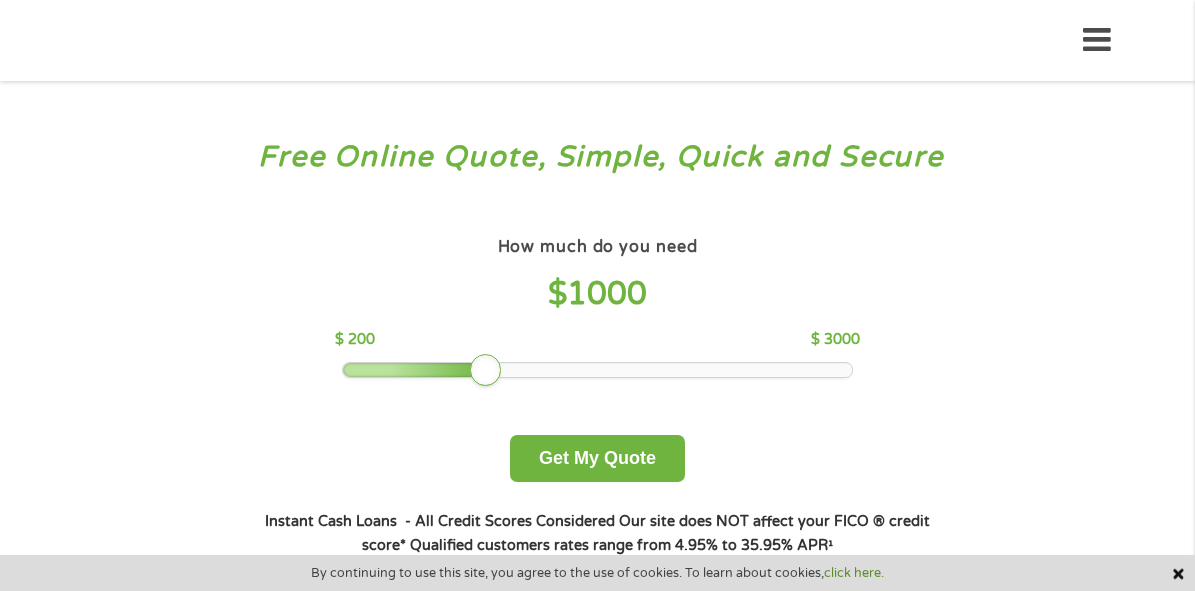 scroll, scrollTop: 100, scrollLeft: 0, axis: vertical 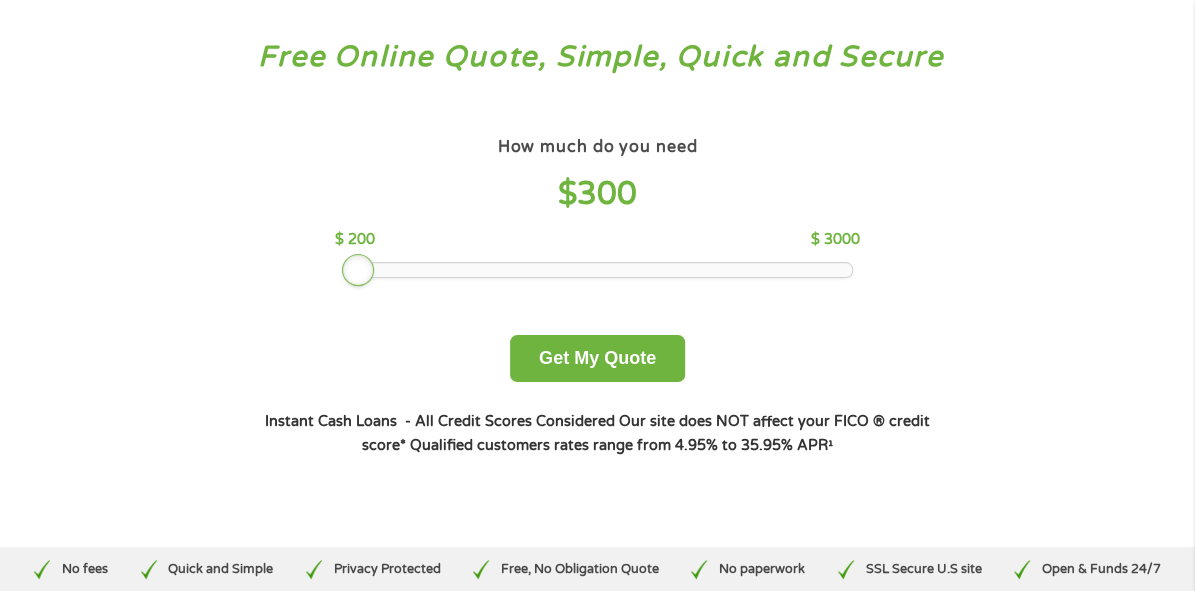 drag, startPoint x: 481, startPoint y: 316, endPoint x: 359, endPoint y: 306, distance: 122.40915 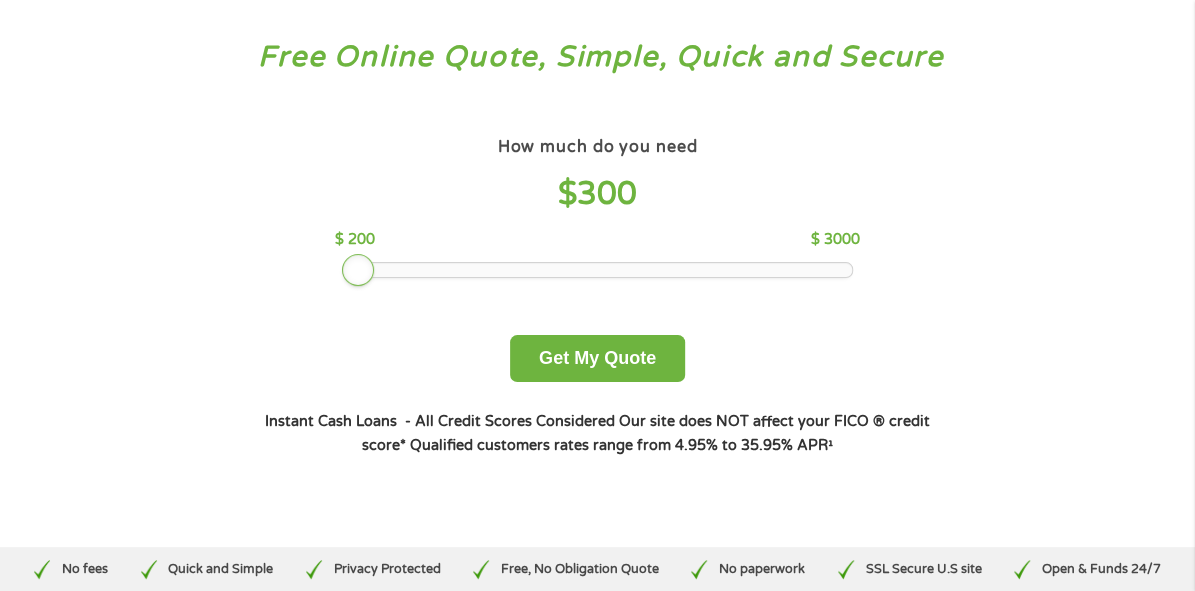 click on "How much do you need? $300 $500 $750 $900 $1000 $1500 $2000 $2500 $3000 Other amount $  1000   Get My Quote How much do you need $  300 $ 200 $ 3000   Get My Quote   Instant Cash Loans  - All Credit Scores Considered   Our site does NOT affect your FICO ® credit score*   Qualified customers rates range from 4.95% to 35.95% APR¹" at bounding box center (597, 294) 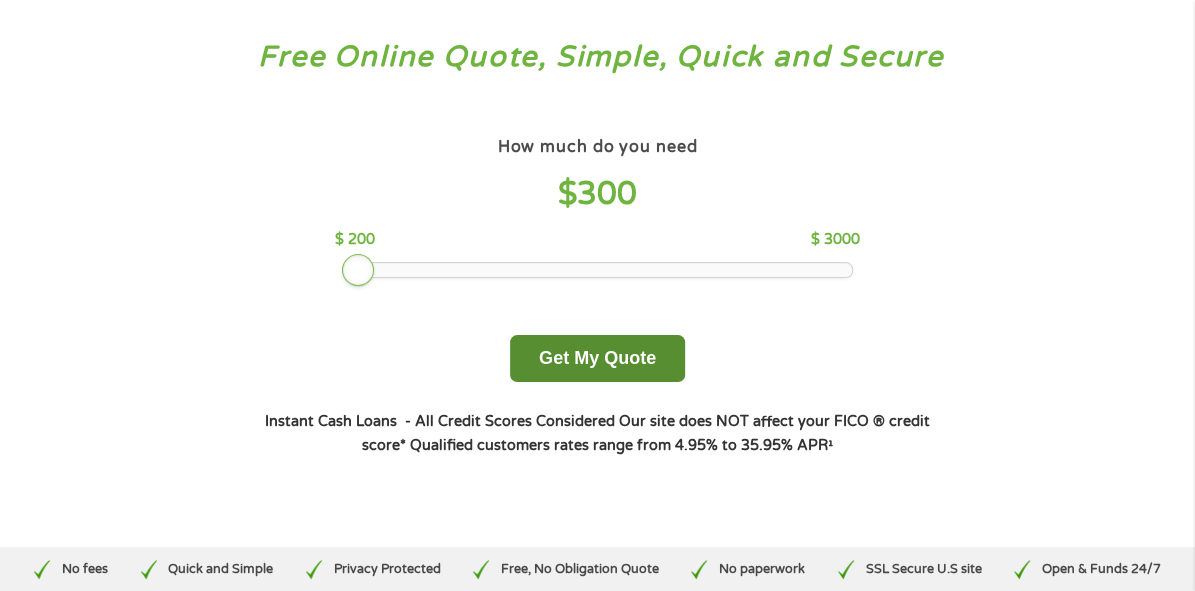 click on "Get My Quote" at bounding box center [597, 358] 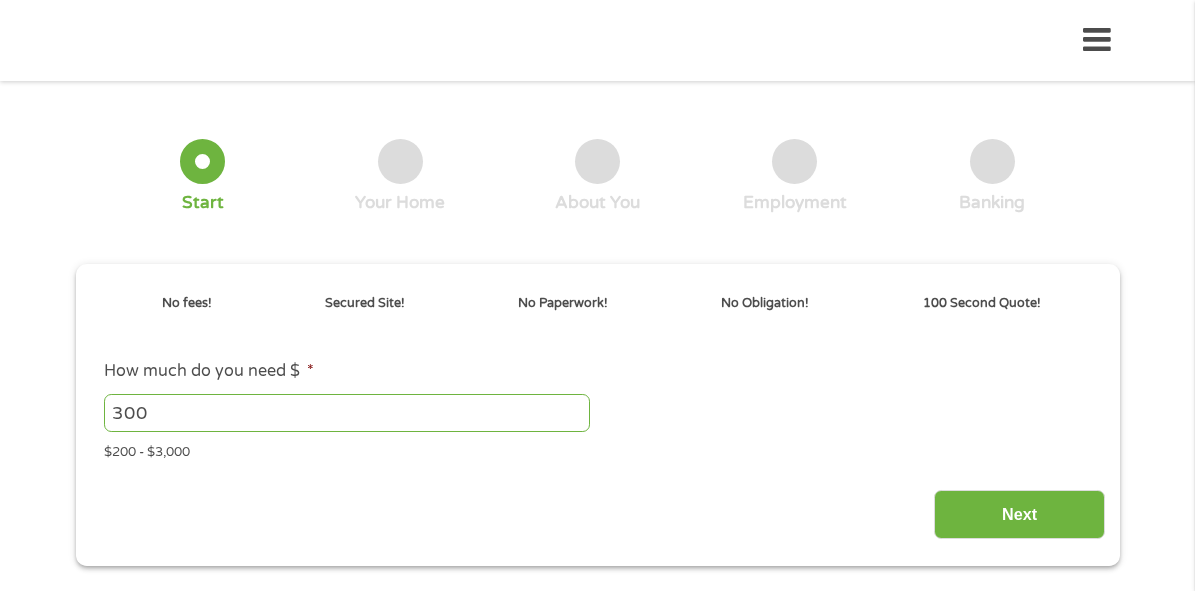scroll, scrollTop: 0, scrollLeft: 0, axis: both 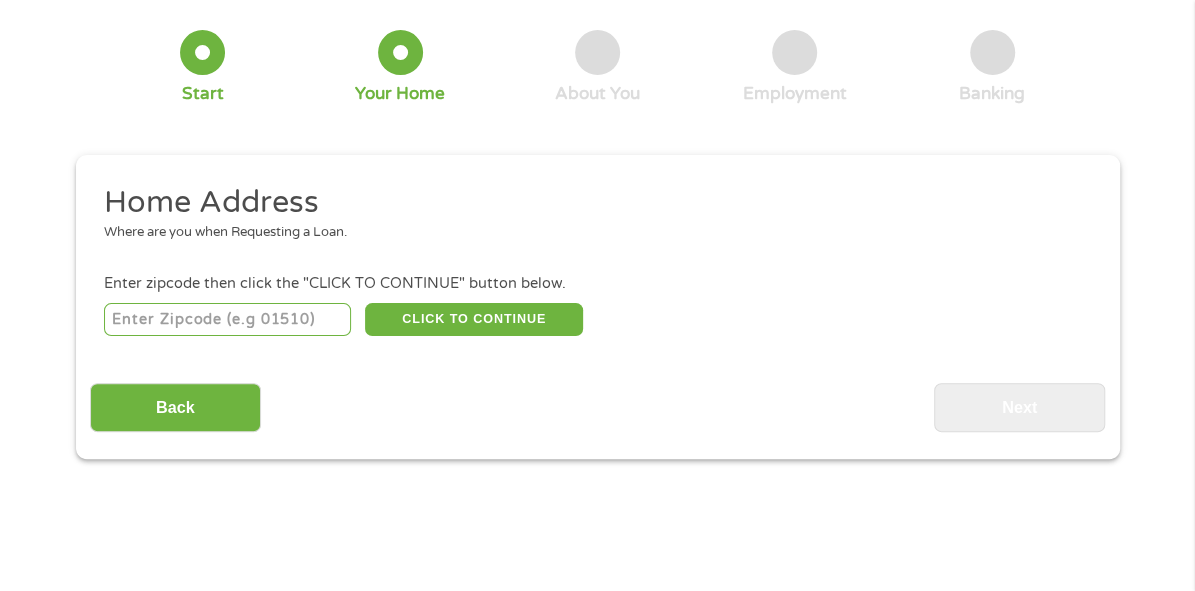 click at bounding box center [227, 320] 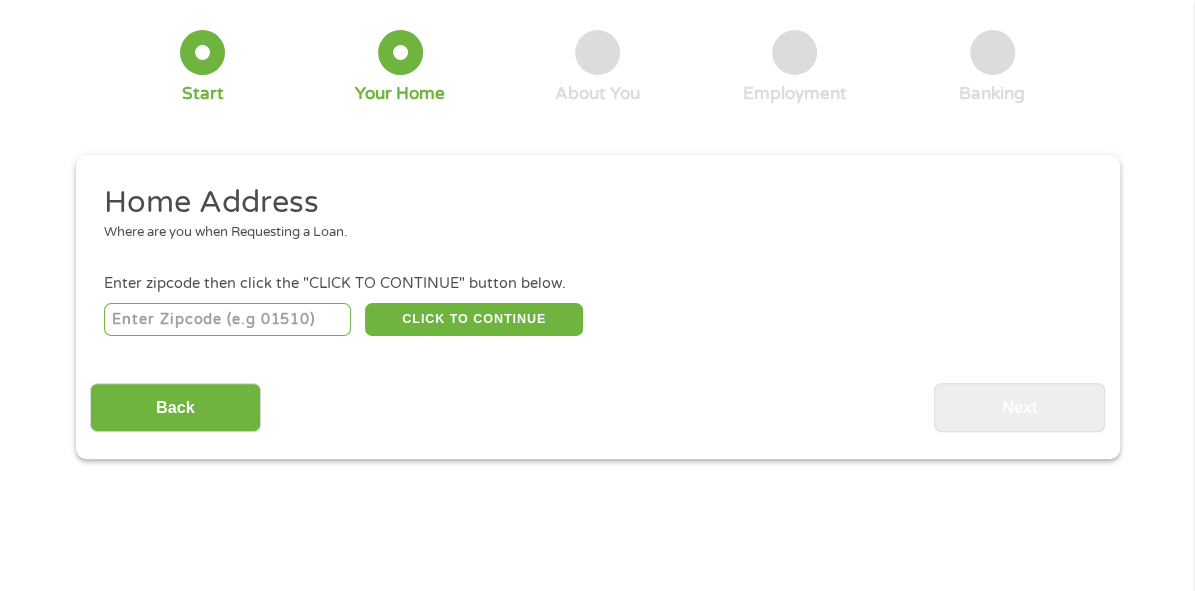 type on "35150" 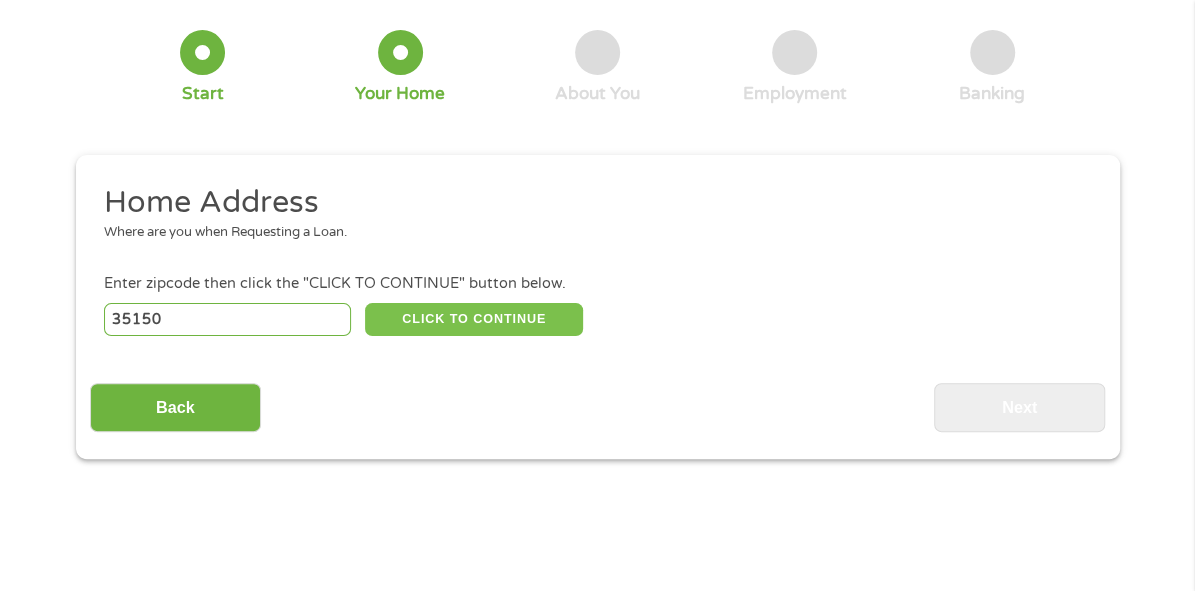 click on "CLICK TO CONTINUE" at bounding box center (474, 320) 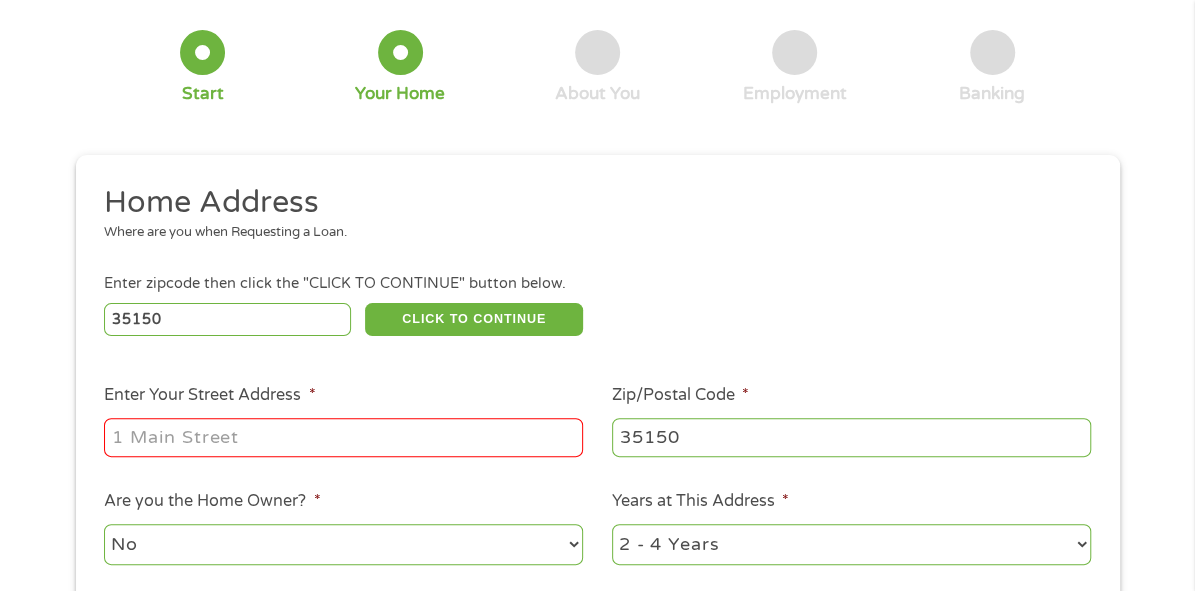 click on "Enter Your Street Address *" at bounding box center [343, 437] 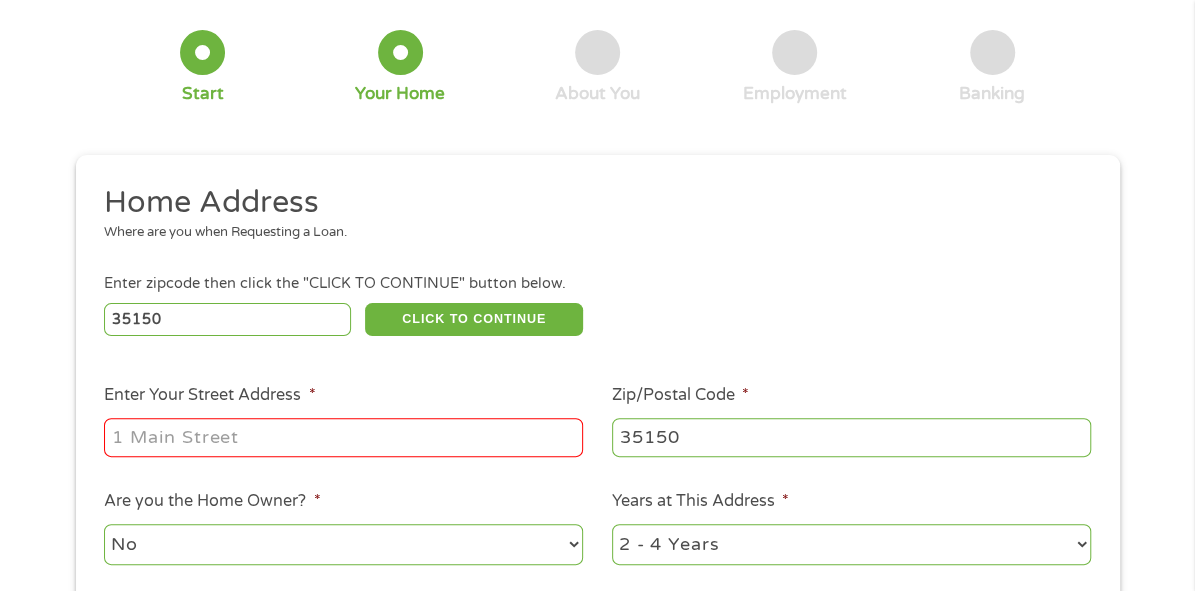 type on "[NUMBER] [STREET]" 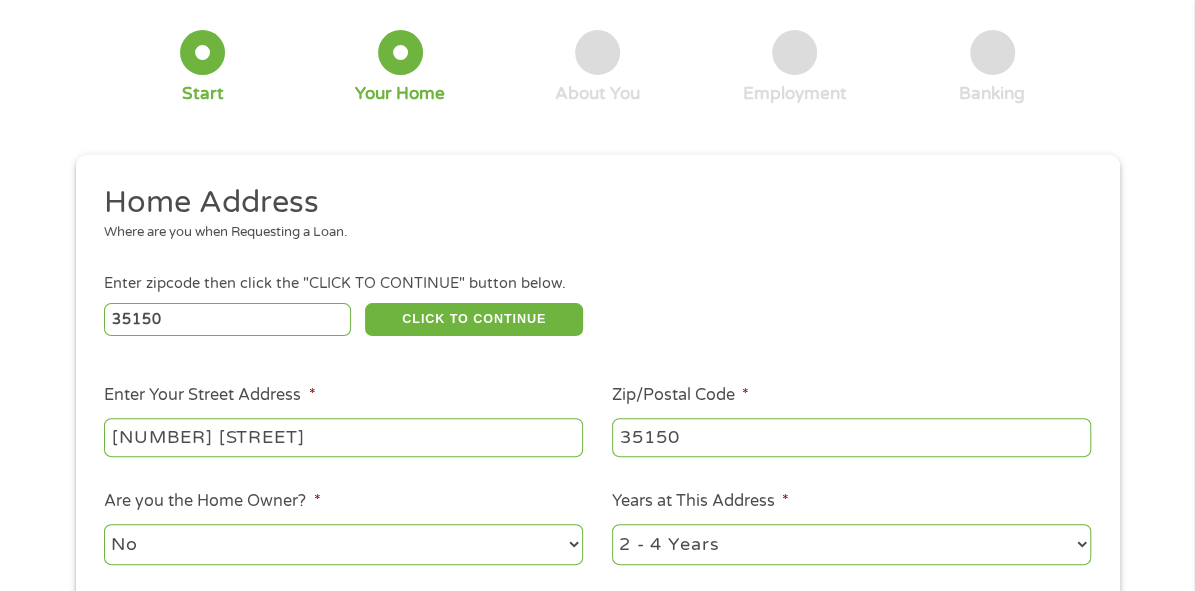 click on "Enter Your Street Address * [NUMBER] [STREET]" at bounding box center (344, 421) 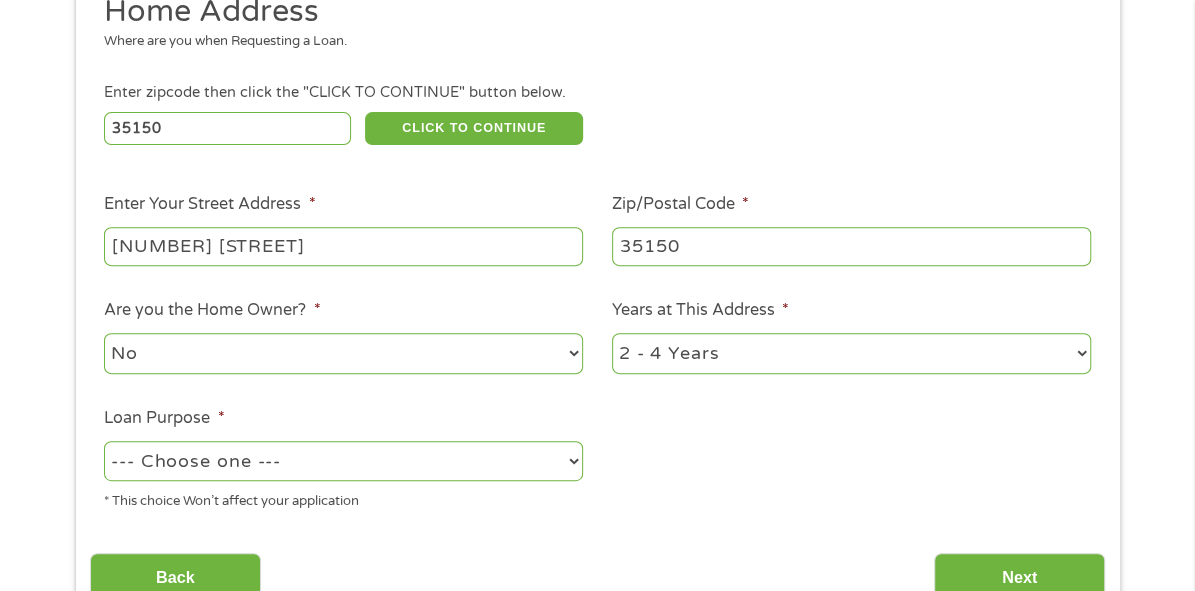 scroll, scrollTop: 309, scrollLeft: 0, axis: vertical 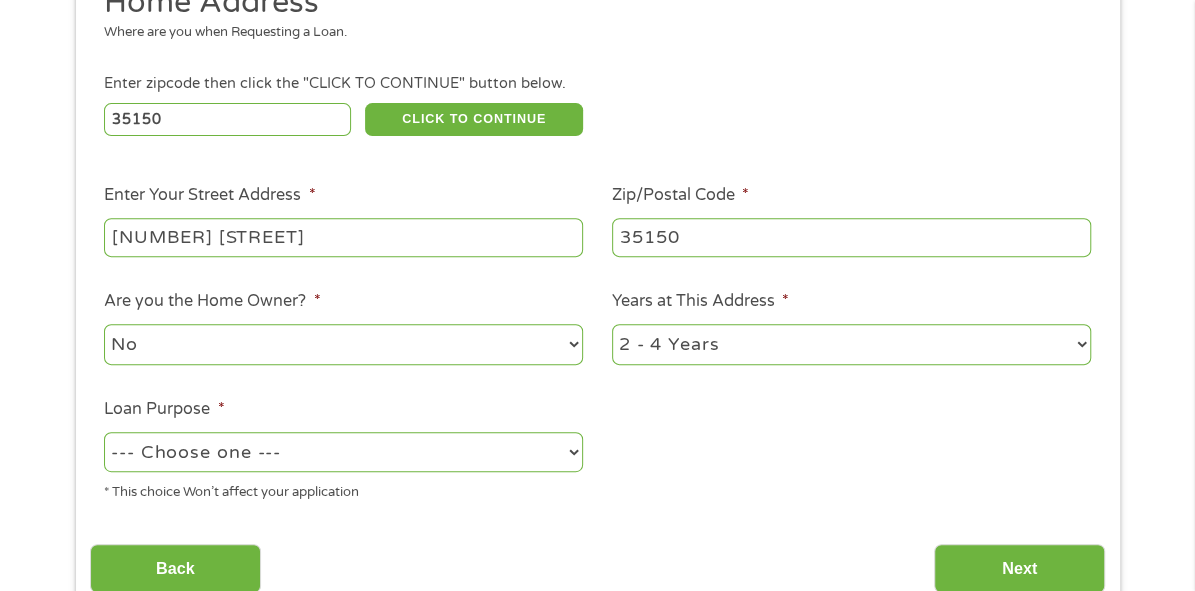 click on "No Yes" at bounding box center [343, 344] 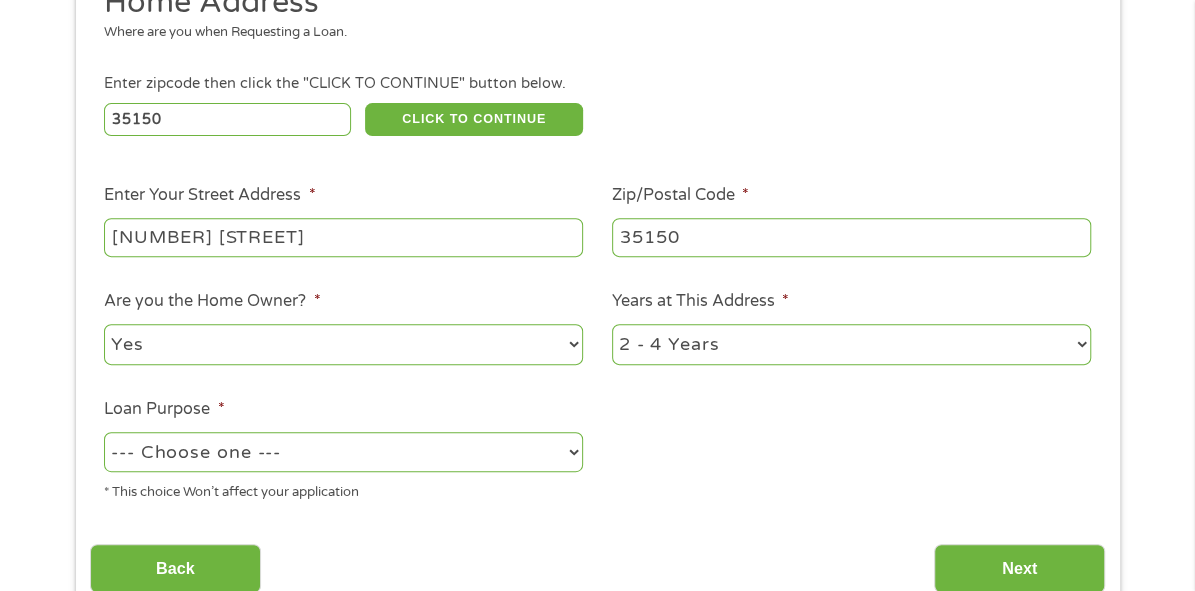 click on "No Yes" at bounding box center [343, 344] 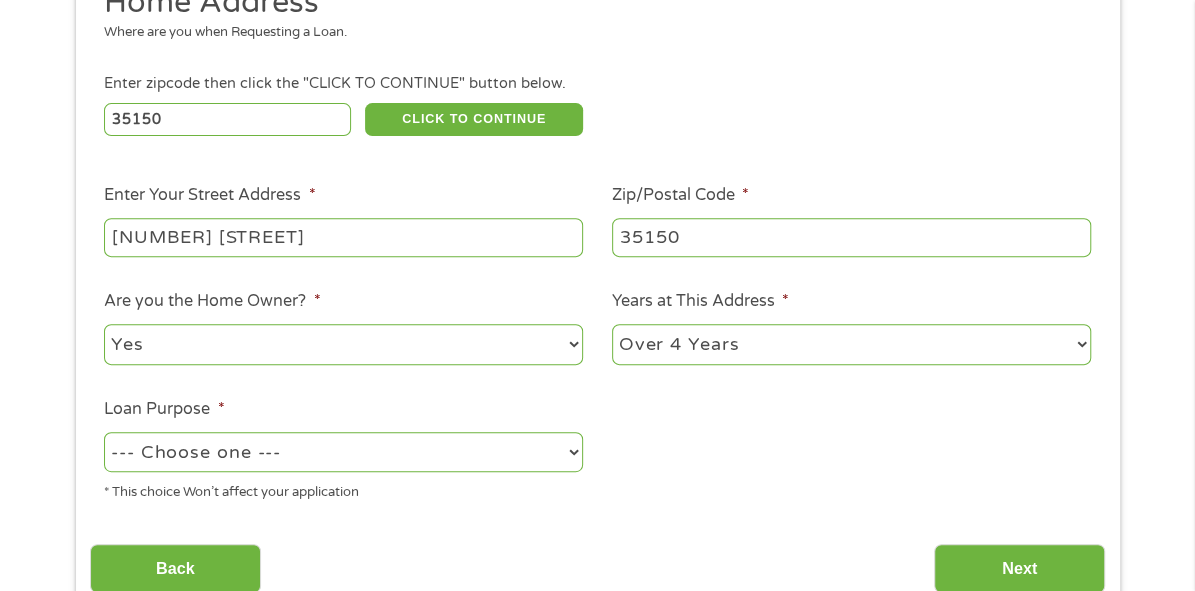 click on "1 Year or less 1 - 2 Years 2 - 4 Years Over 4 Years" at bounding box center [851, 344] 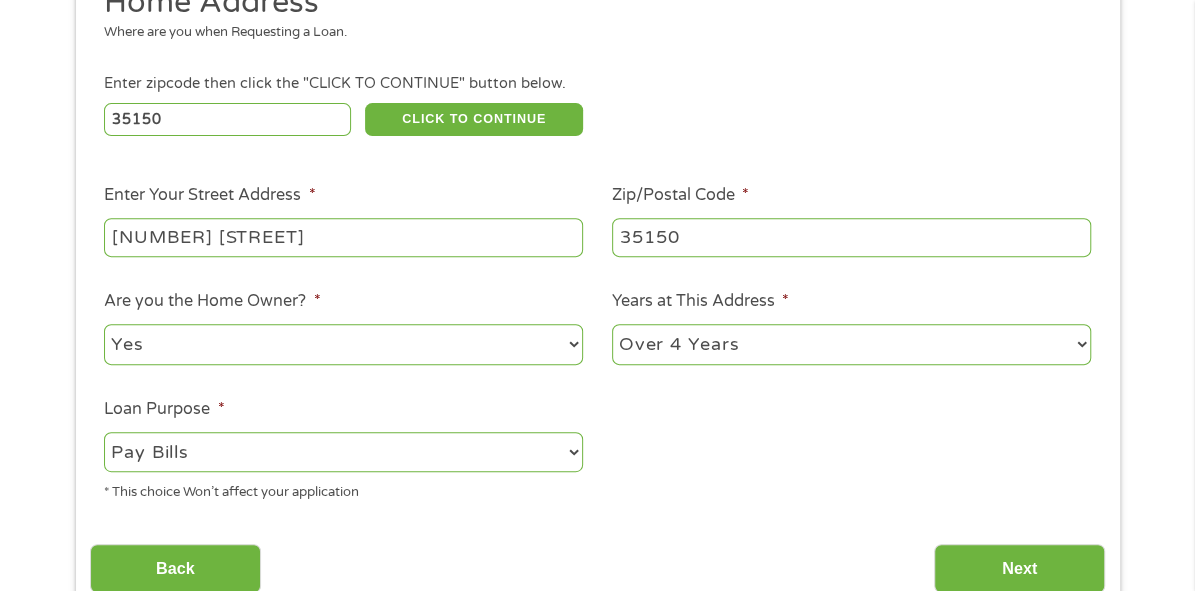 click on "--- Choose one --- Pay Bills Debt Consolidation Home Improvement Major Purchase Car Loan Short Term Cash Medical Expenses Other" at bounding box center [343, 452] 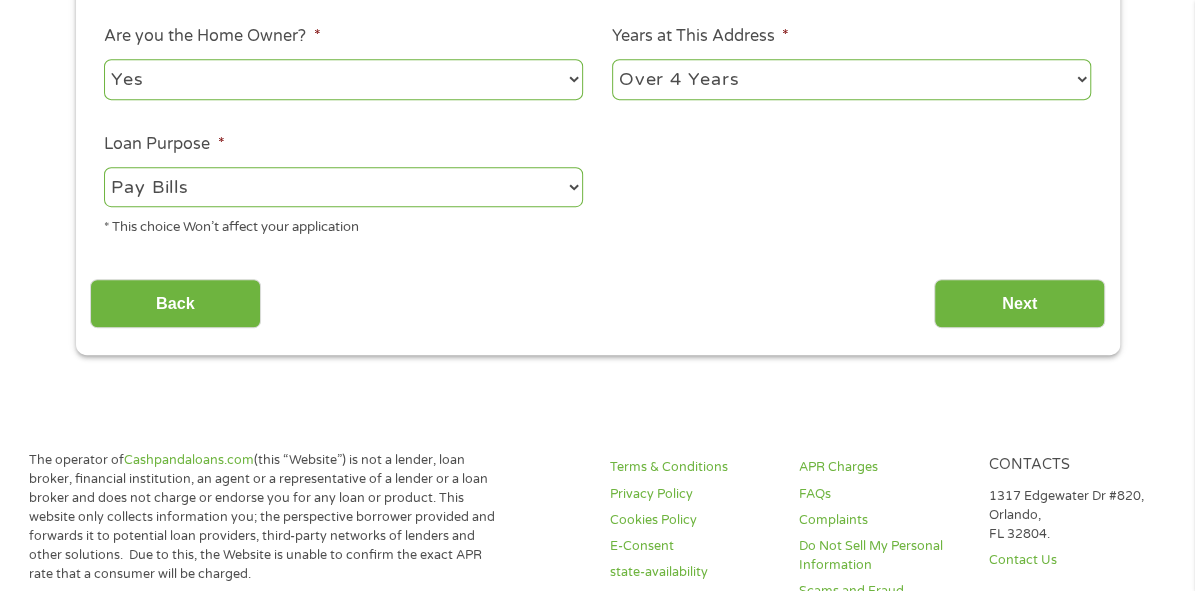 scroll, scrollTop: 609, scrollLeft: 0, axis: vertical 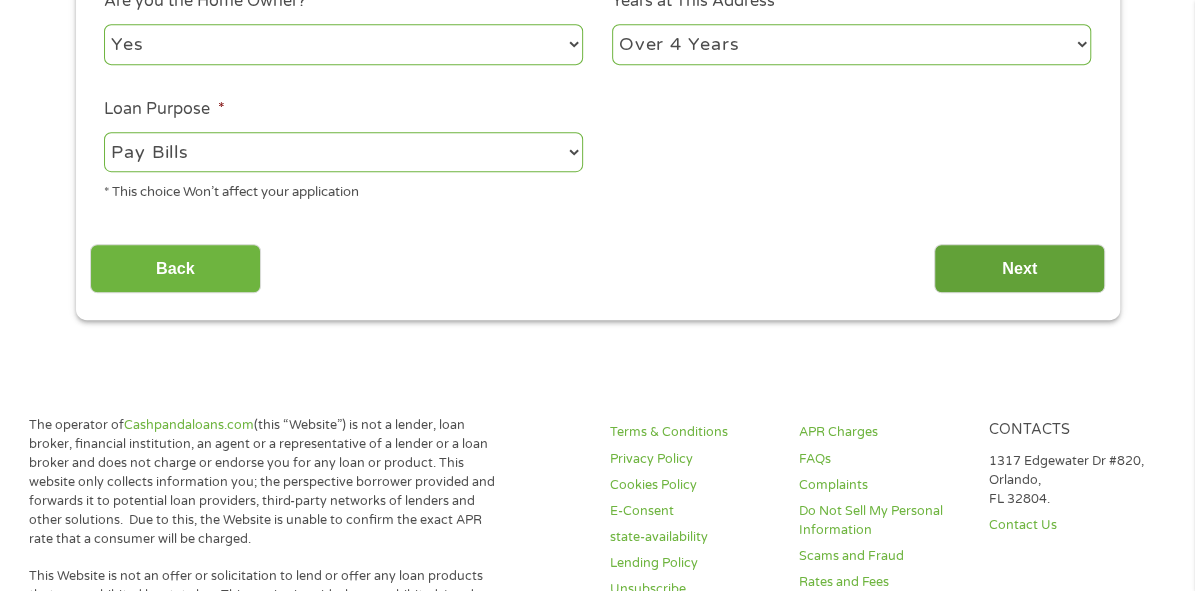 click on "Next" at bounding box center [1019, 268] 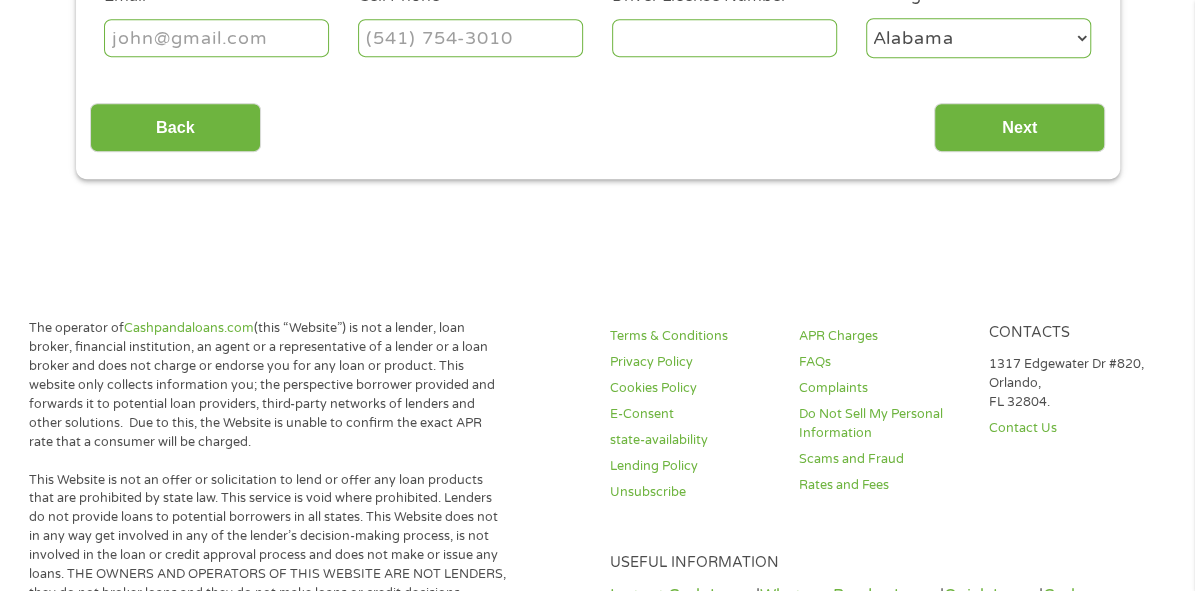 scroll, scrollTop: 7, scrollLeft: 8, axis: both 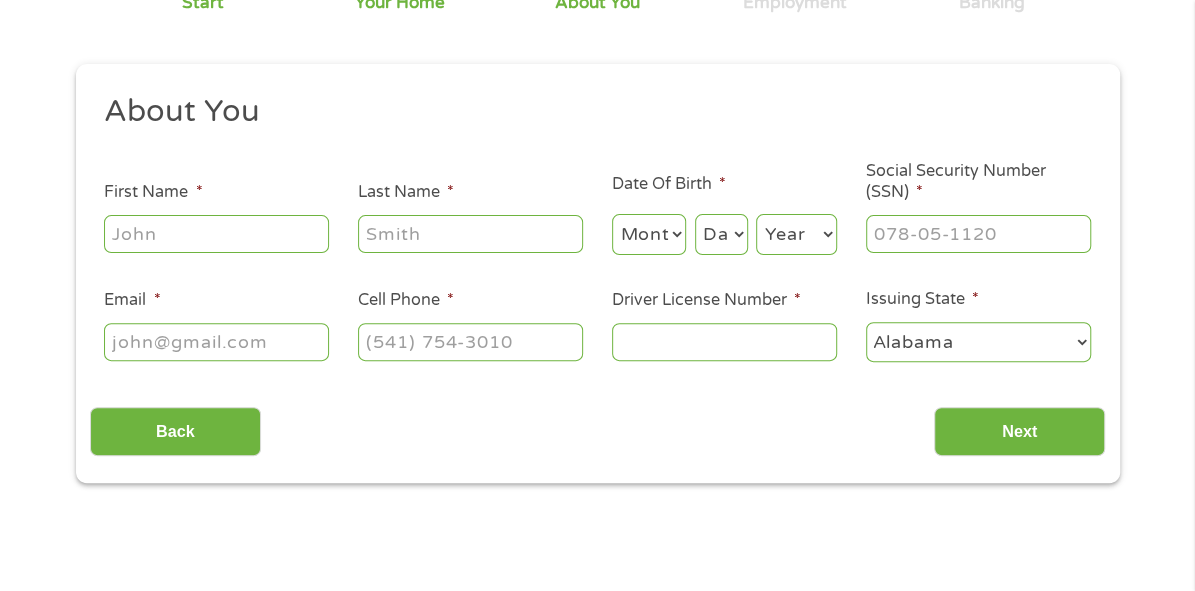 click on "First Name *" at bounding box center [216, 234] 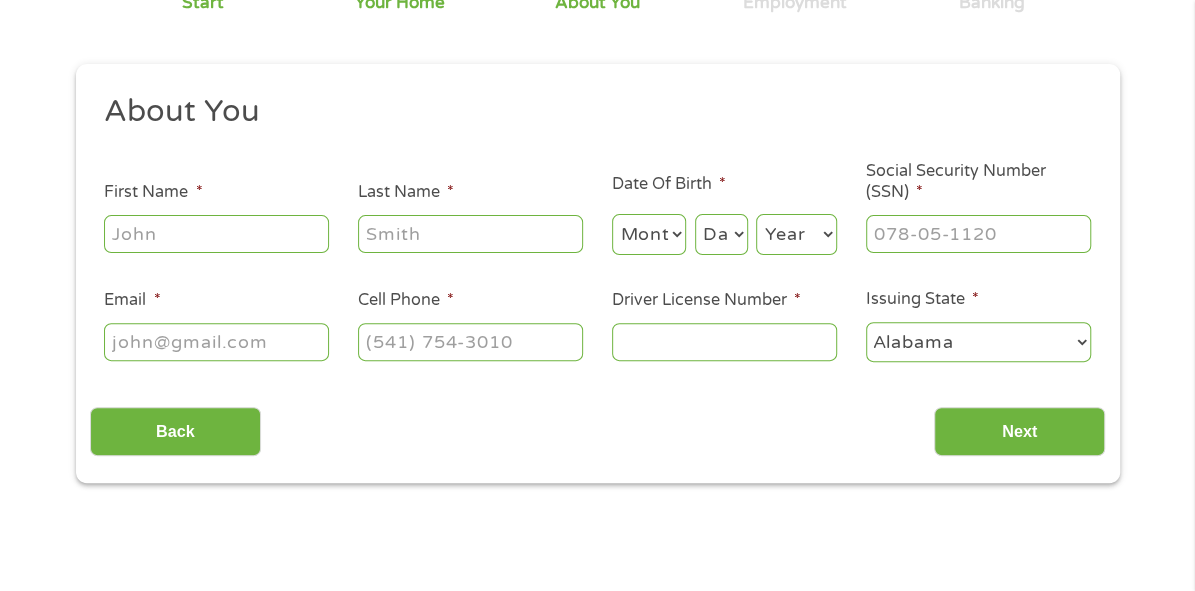 type on "[FIRST]" 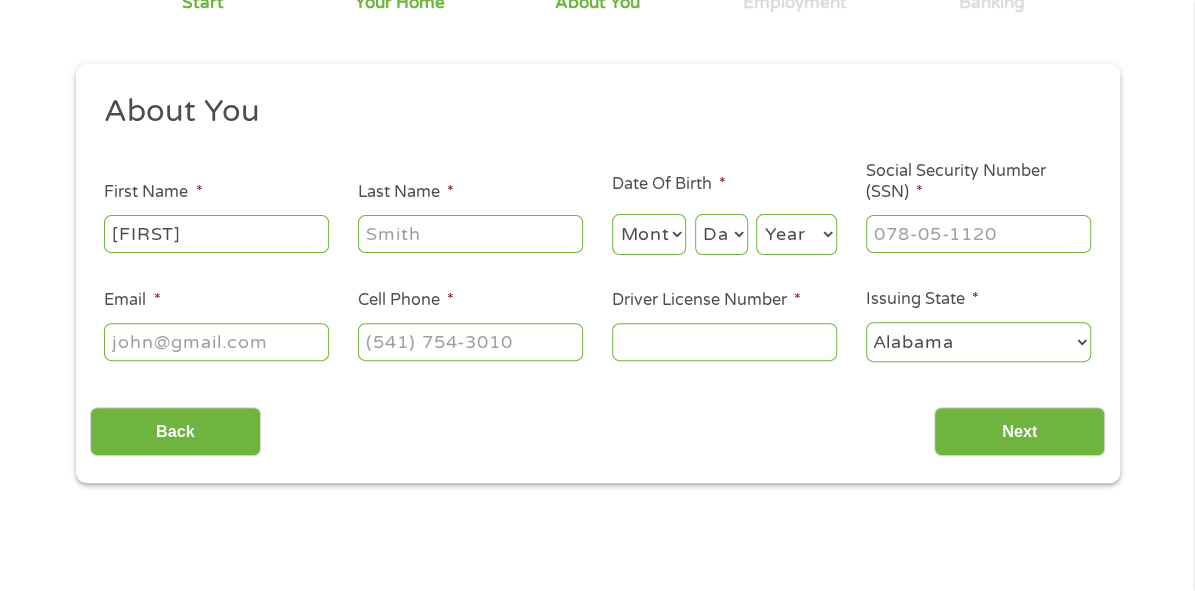 type on "Blackshear" 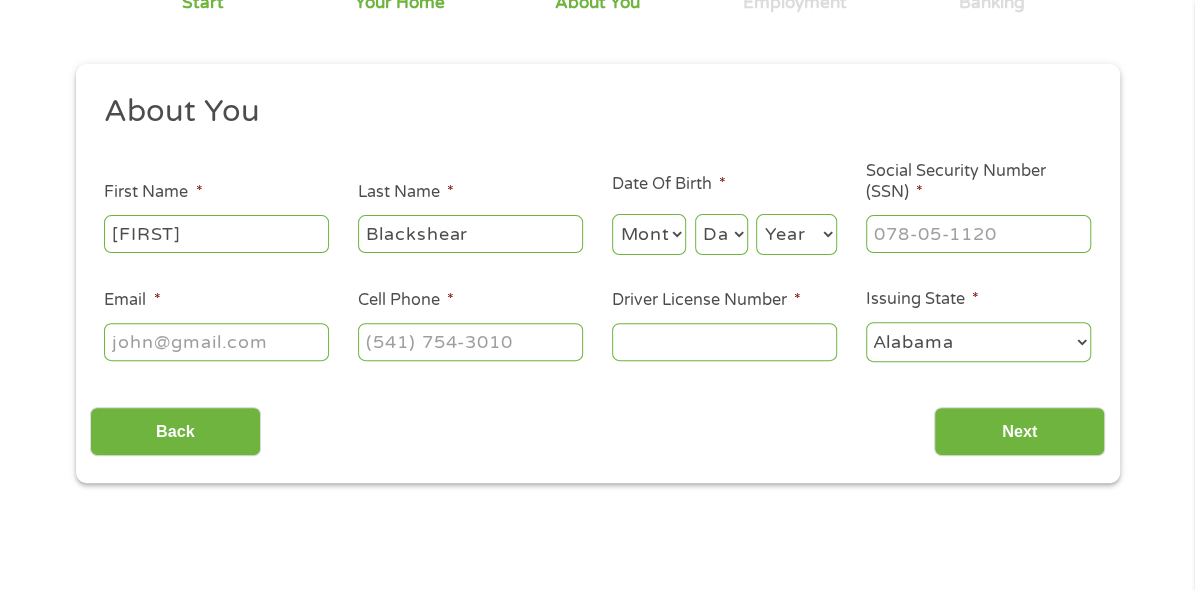 type on "[EMAIL]" 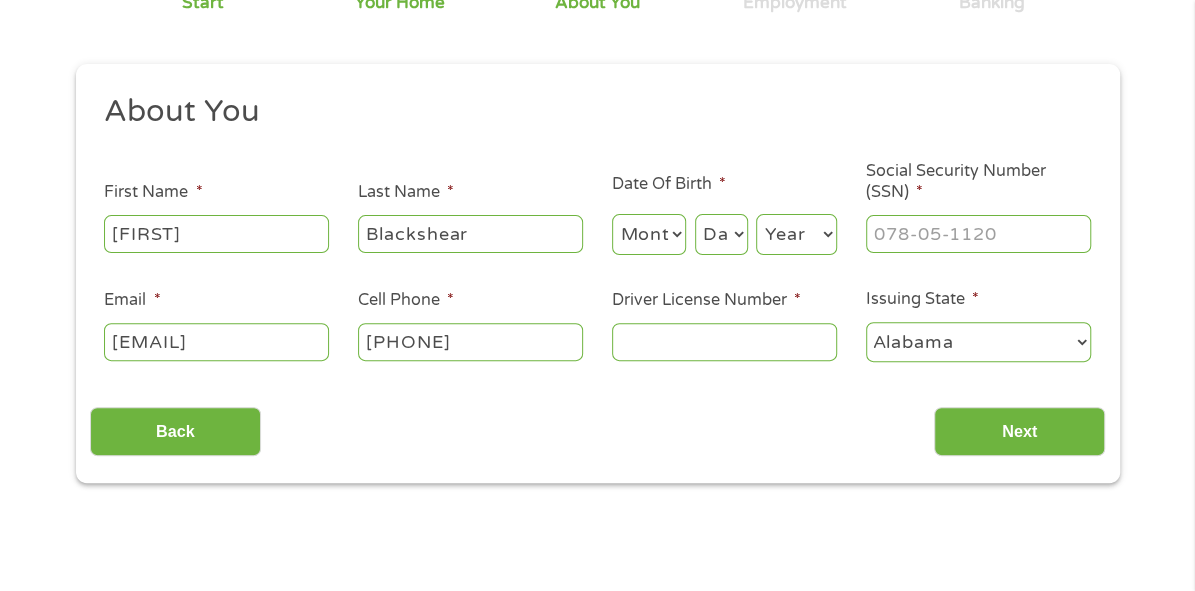 type on "[PHONE]" 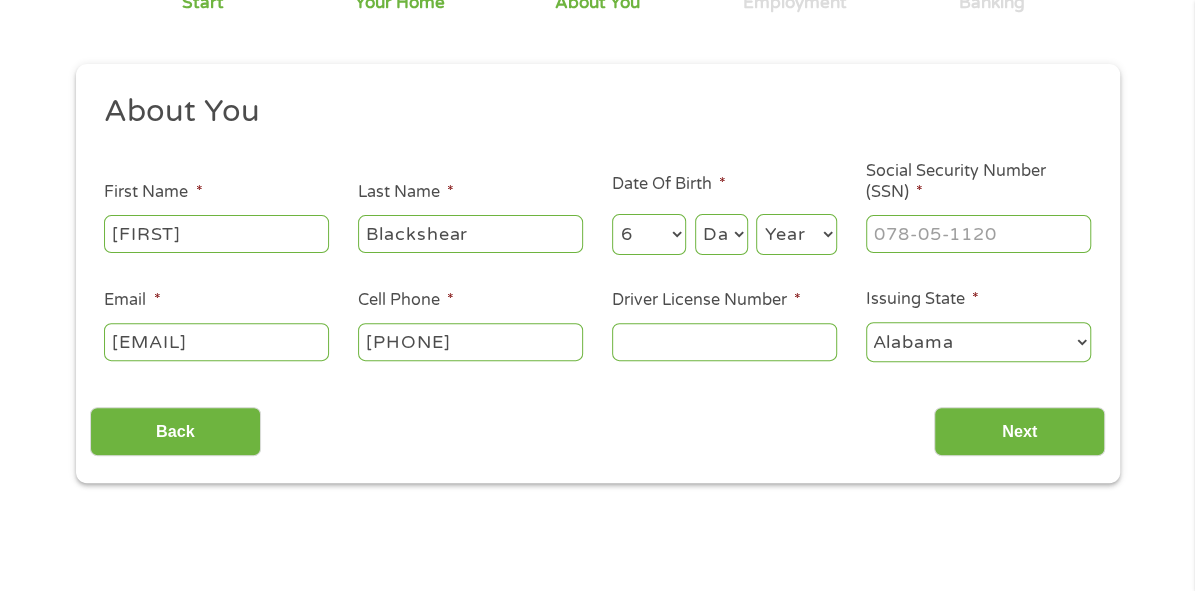 click on "Month 1 2 3 4 5 6 7 8 9 10 11 12" at bounding box center [649, 234] 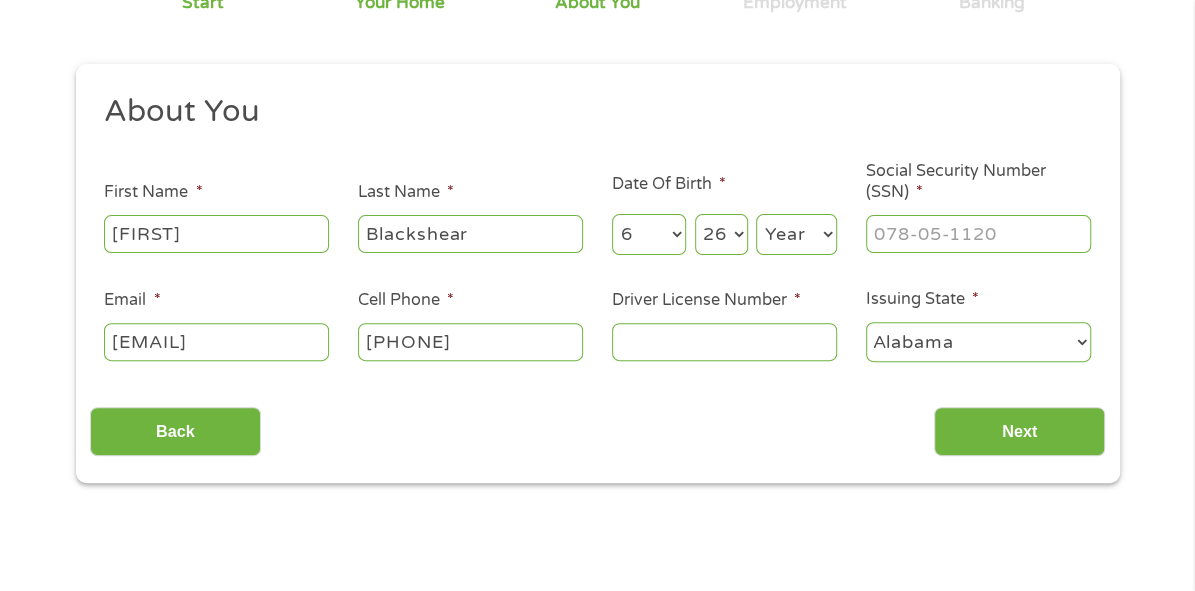 click on "Day 1 2 3 4 5 6 7 8 9 10 11 12 13 14 15 16 17 18 19 20 21 22 23 24 25 26 27 28 29 30 31" at bounding box center (721, 234) 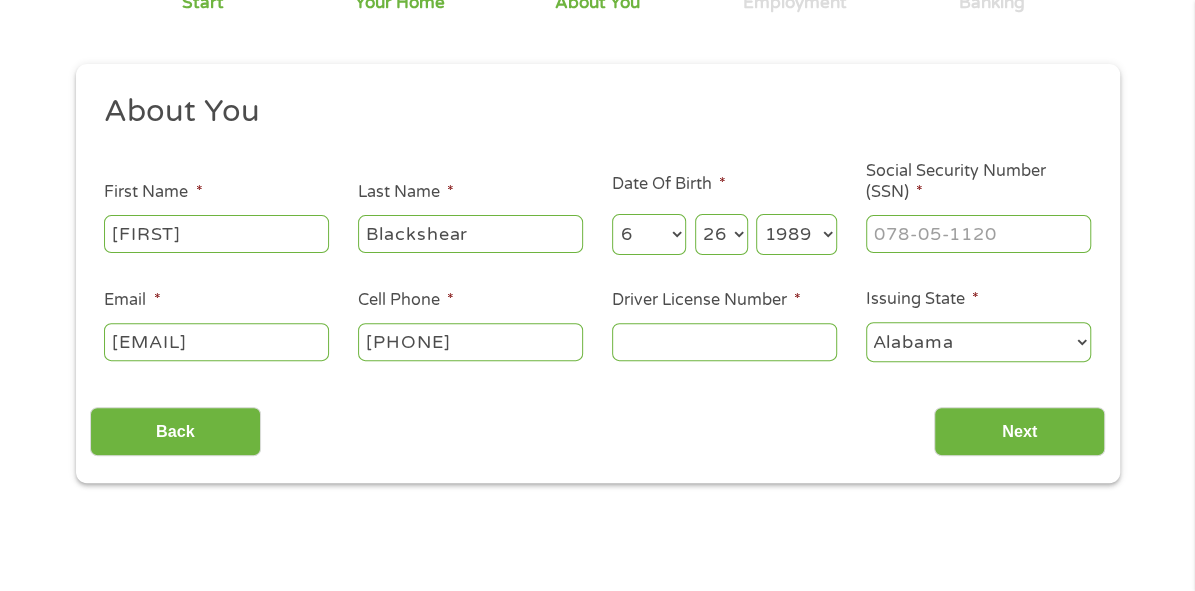 click on "Year 2007 2006 2005 2004 2003 2002 2001 2000 1999 1998 1997 1996 1995 1994 1993 1992 1991 1990 1989 1988 1987 1986 1985 1984 1983 1982 1981 1980 1979 1978 1977 1976 1975 1974 1973 1972 1971 1970 1969 1968 1967 1966 1965 1964 1963 1962 1961 1960 1959 1958 1957 1956 1955 1954 1953 1952 1951 1950 1949 1948 1947 1946 1945 1944 1943 1942 1941 1940 1939 1938 1937 1936 1935 1934 1933 1932 1931 1930 1929 1928 1927 1926 1925 1924 1923 1922 1921 1920" at bounding box center [796, 234] 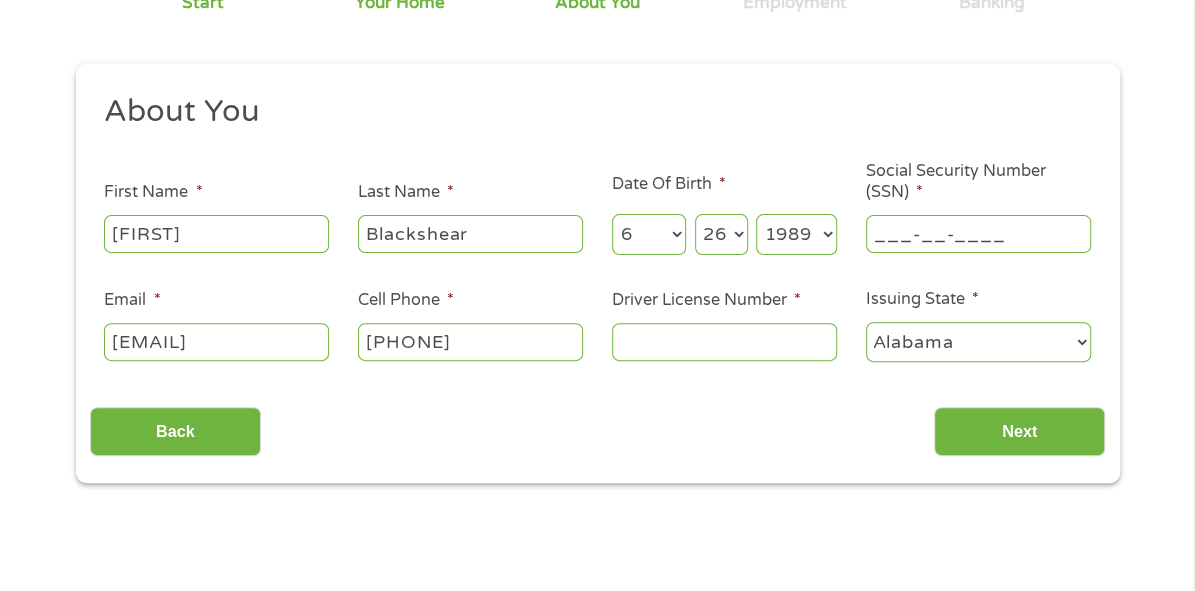 click on "___-__-____" at bounding box center [978, 234] 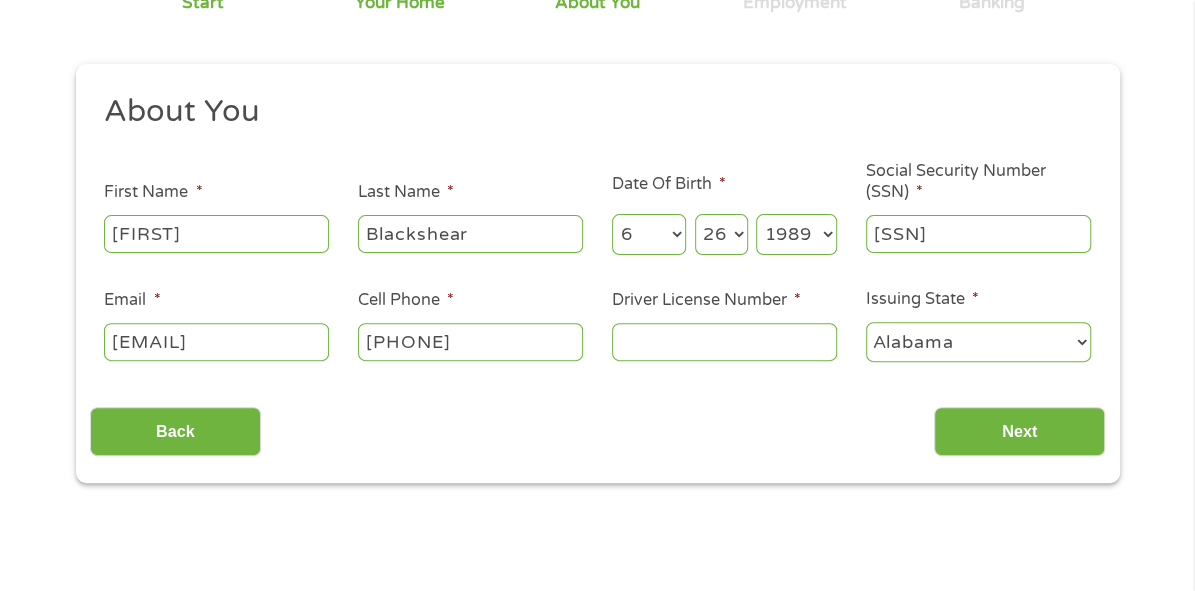 type on "[SSN]" 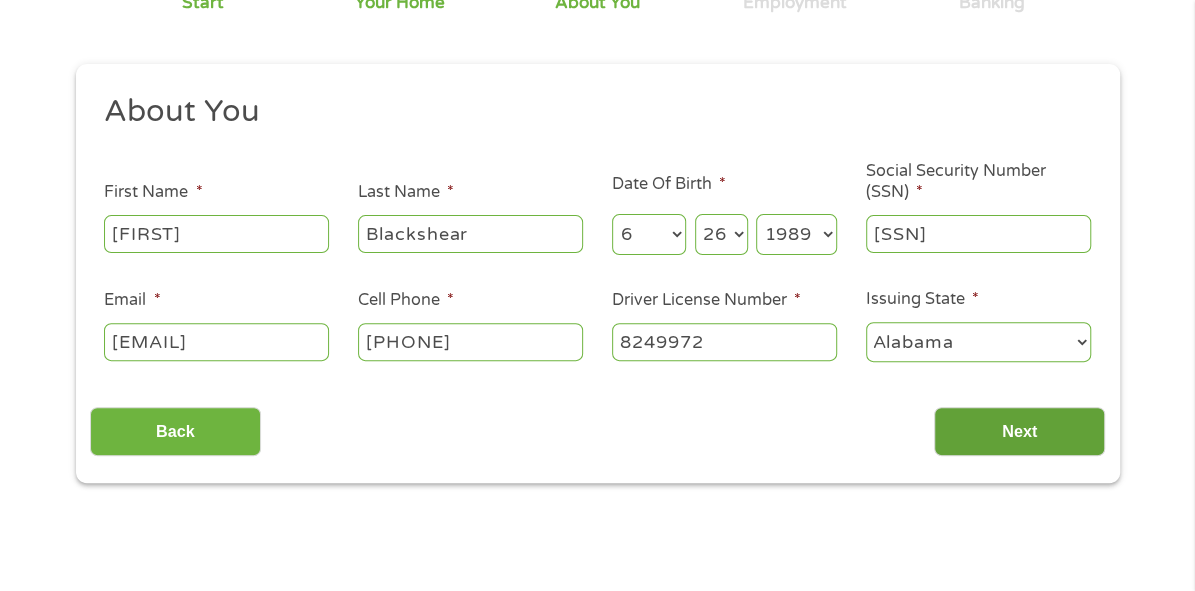 type on "8249972" 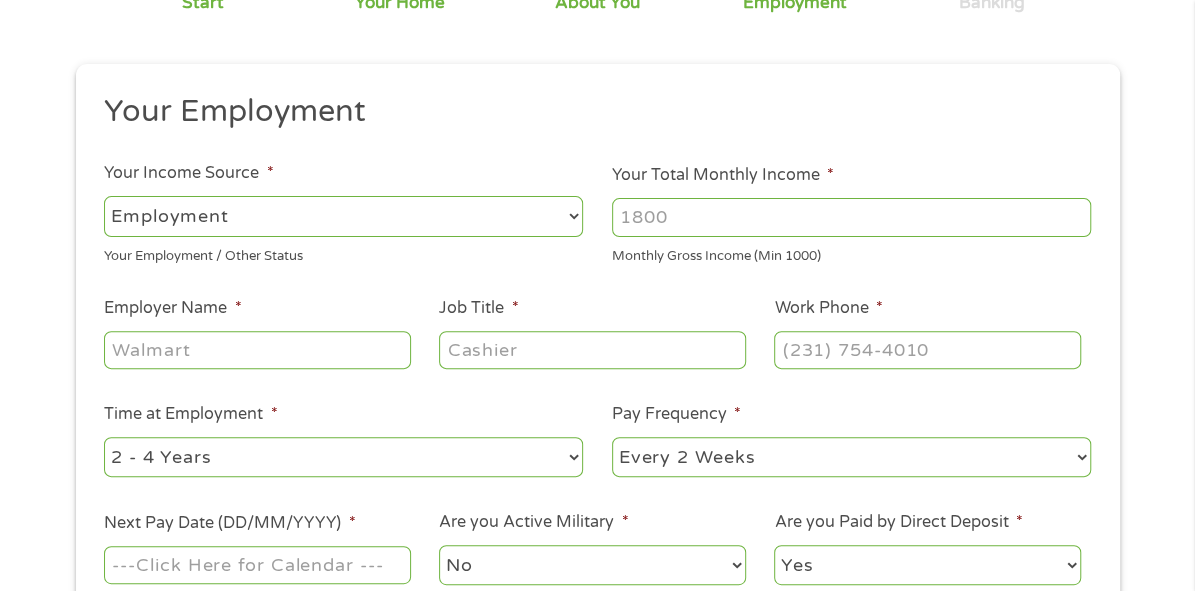 scroll, scrollTop: 7, scrollLeft: 8, axis: both 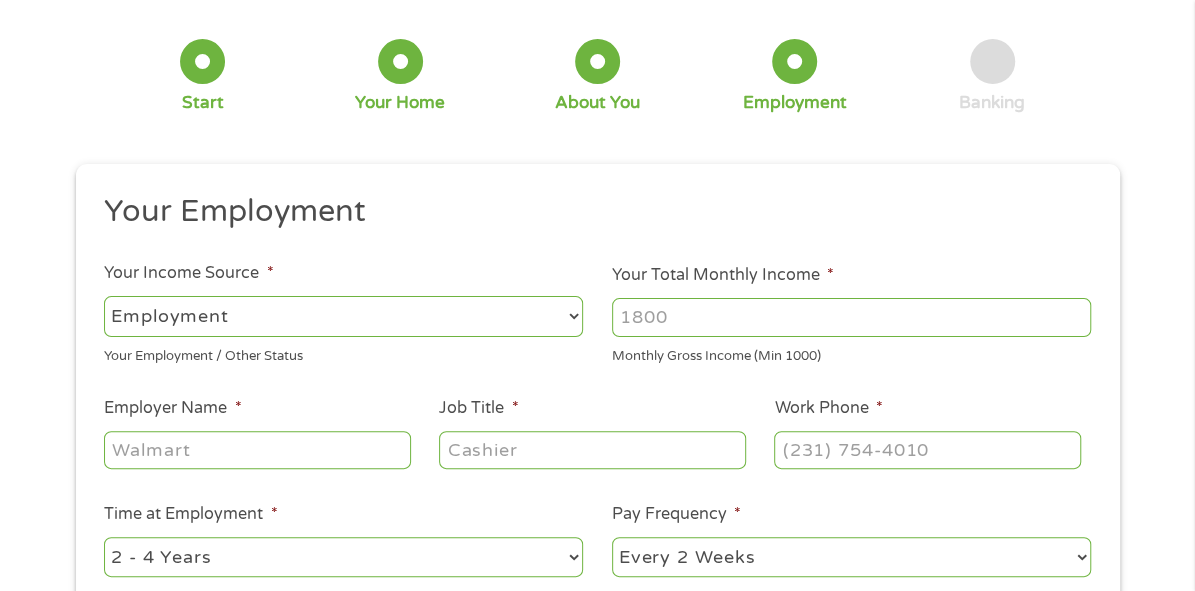 click on "Your Total Monthly Income *" at bounding box center (851, 317) 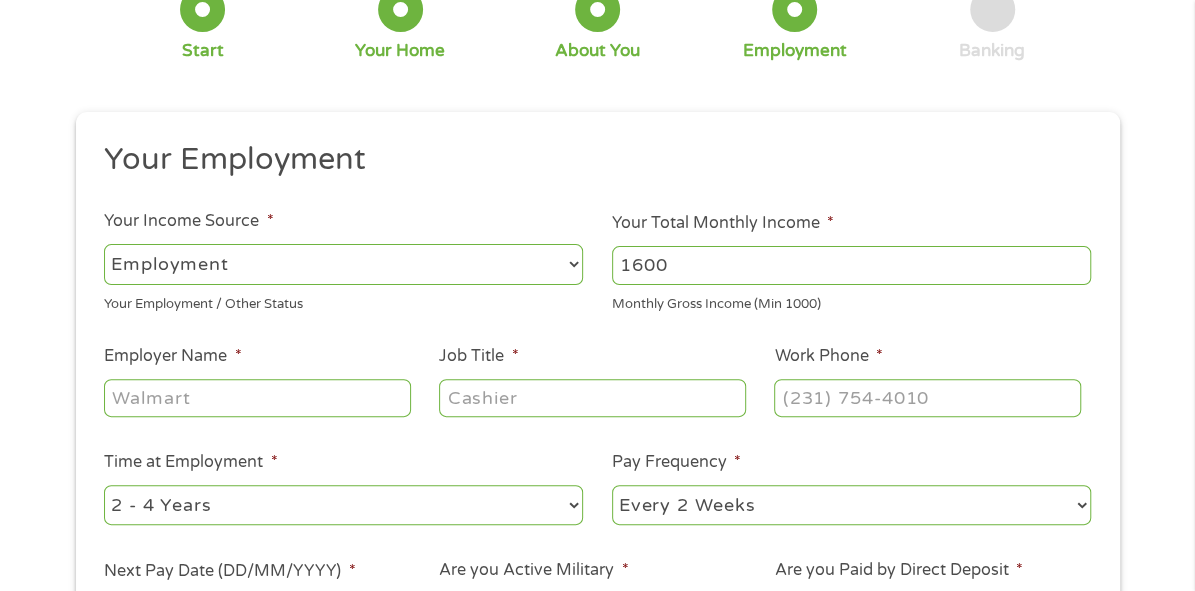scroll, scrollTop: 200, scrollLeft: 0, axis: vertical 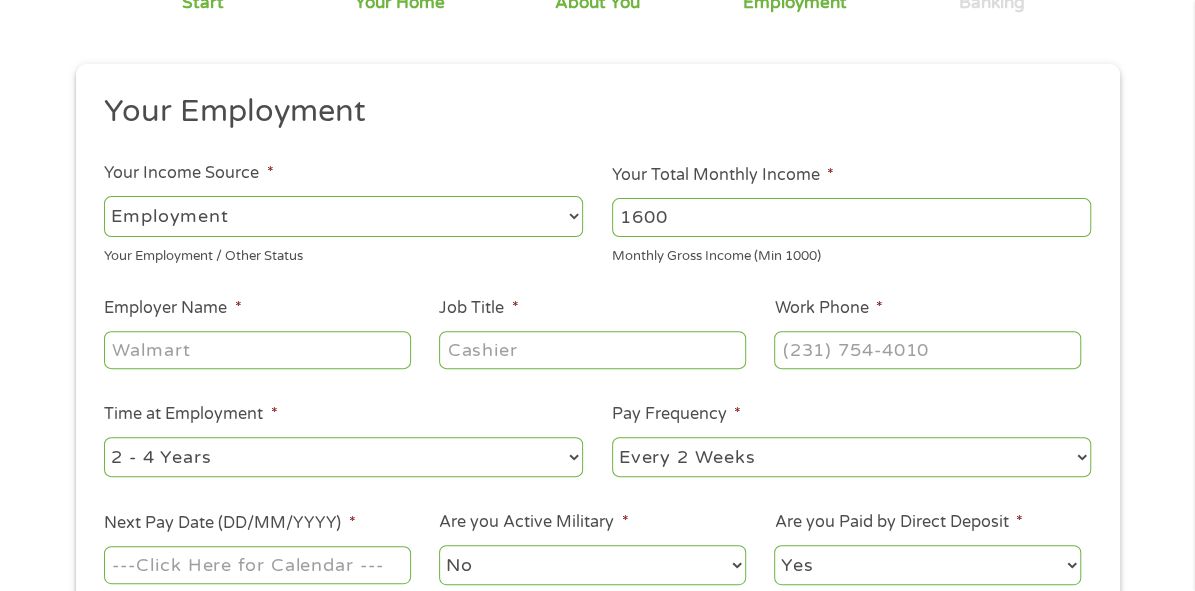 type on "1600" 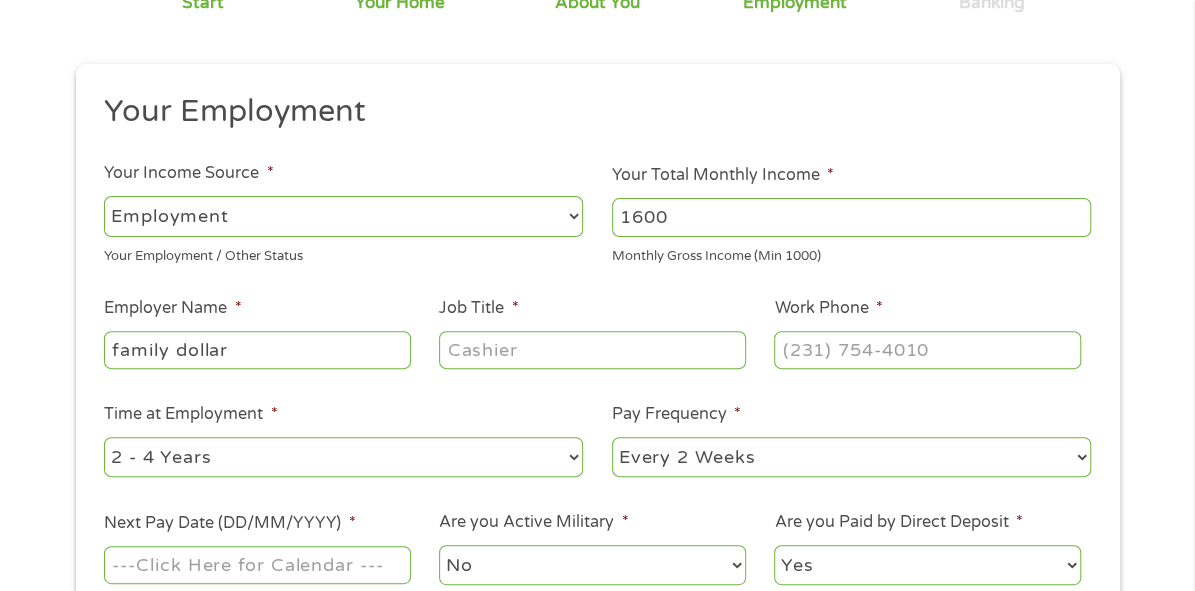 type on "family dollar" 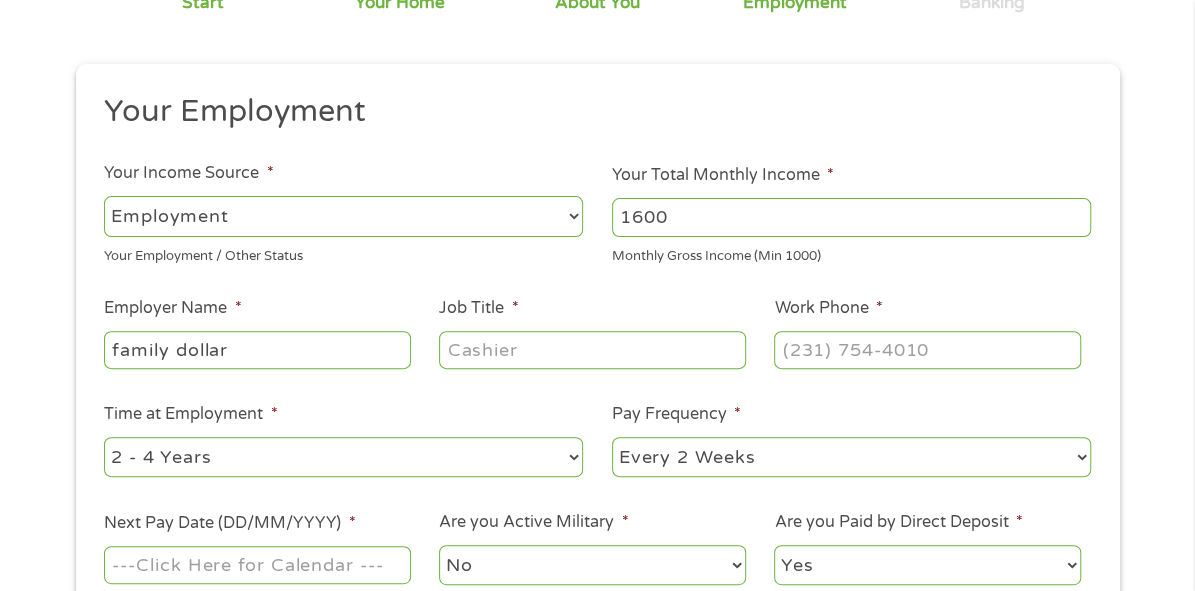 click on "Your Employment Your Income Source * --- Choose one --- Employment Self Employed Benefits Your Employment / Other Status Your Total Monthly Income * 1600 Monthly Gross Income (Min 1000) This field is hidden when viewing the form Other Income * 0 Pension, Spouse & any Other Income Employer Name * family dollar Job Title * assistant manager Work Phone * [PHONE] Time at Employment * --- Choose one --- 1 Year or less 1 - 2 Years 2 - 4 Years Over 4 Years Pay Frequency * --- Choose one --- Every 2 Weeks Every Week Monthly Semi-Monthly Next Pay Date (DD/MM/YYYY) * Are you Active Military * No Yes Are you Paid by Direct Deposit * Yes No" at bounding box center (597, 347) 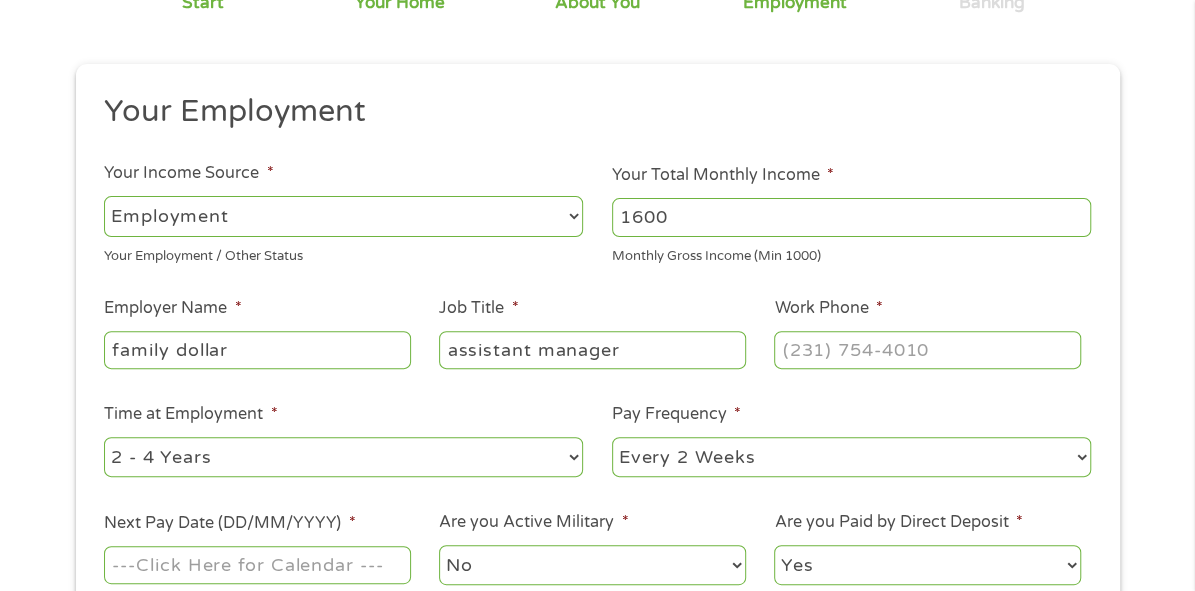 type on "assistant manager" 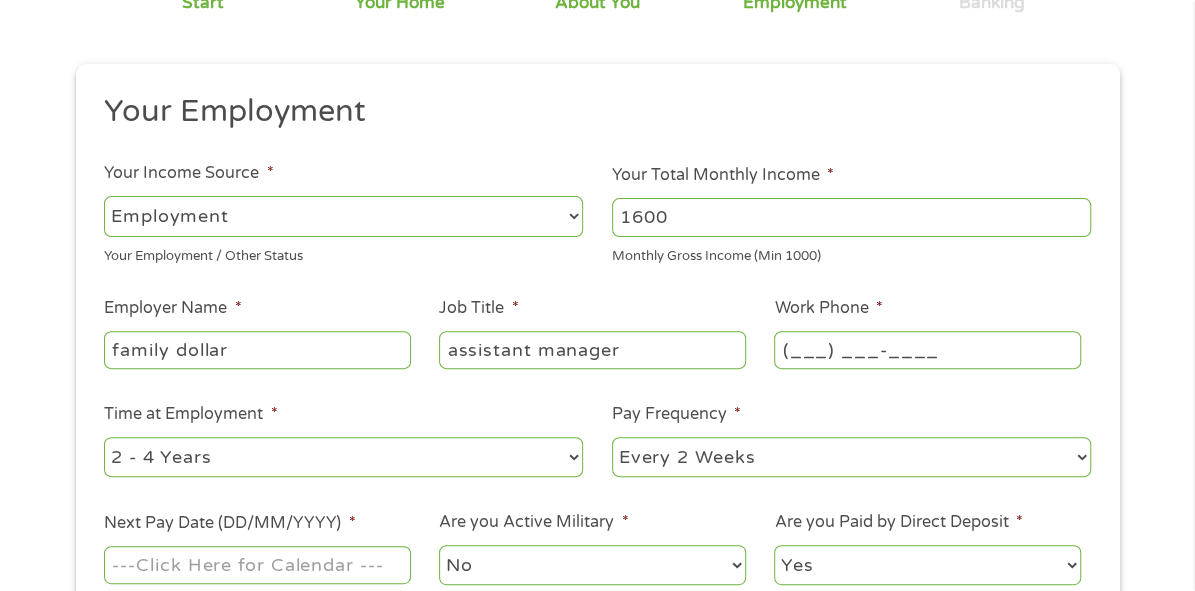 click on "(___) ___-____" at bounding box center (927, 350) 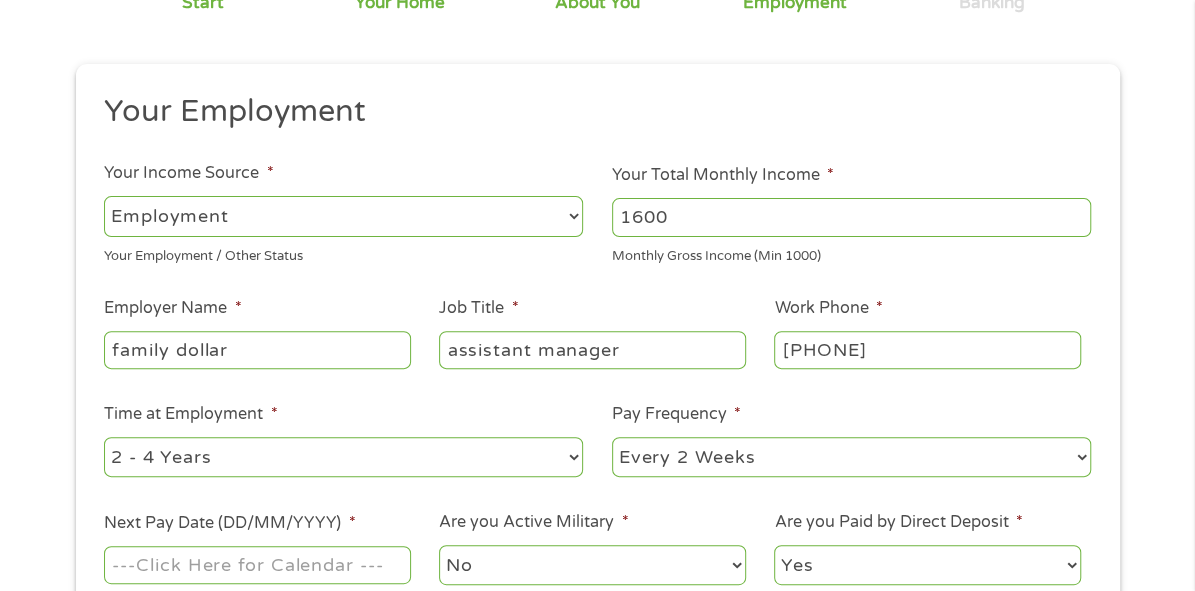 type on "[PHONE]" 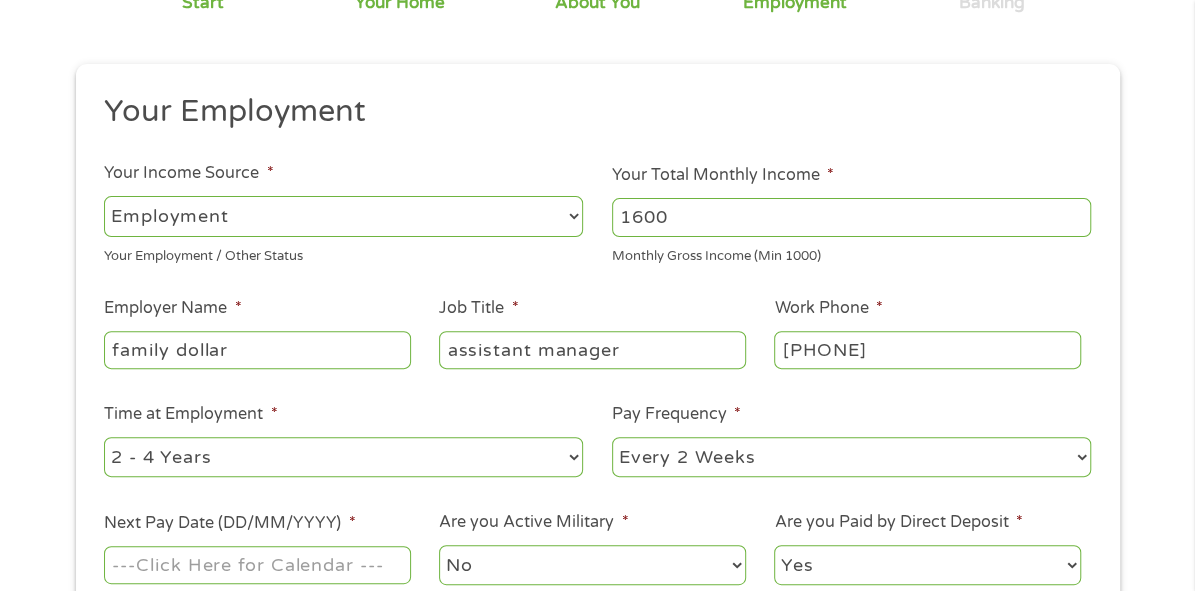click on "Pay Frequency * --- Choose one --- Every 2 Weeks Every Week Monthly Semi-Monthly" at bounding box center (852, 441) 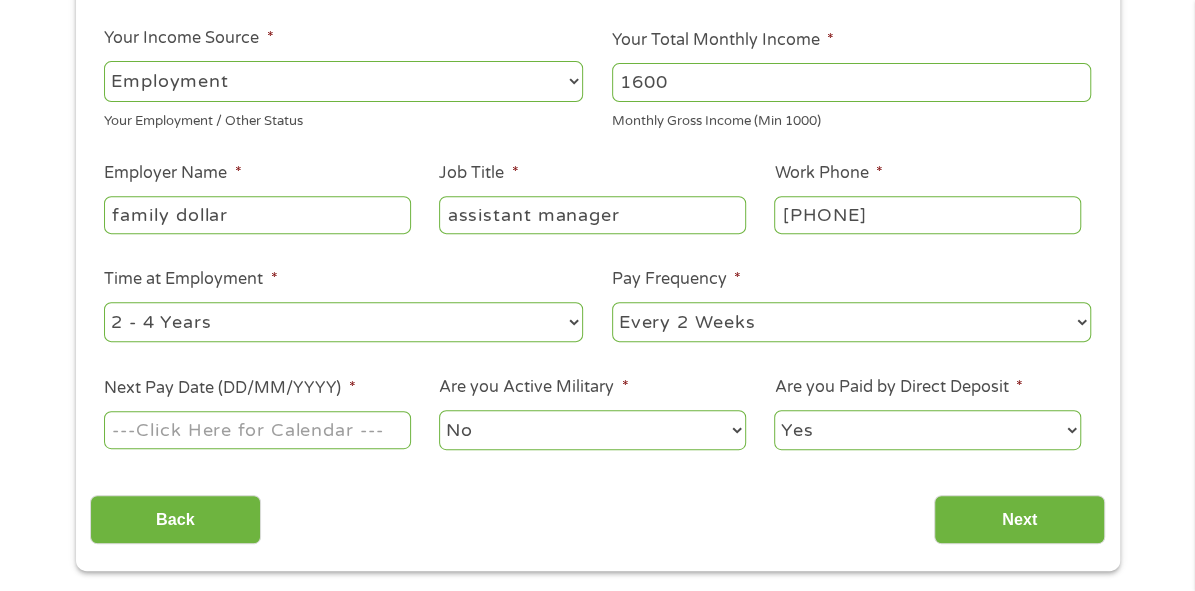 scroll, scrollTop: 400, scrollLeft: 0, axis: vertical 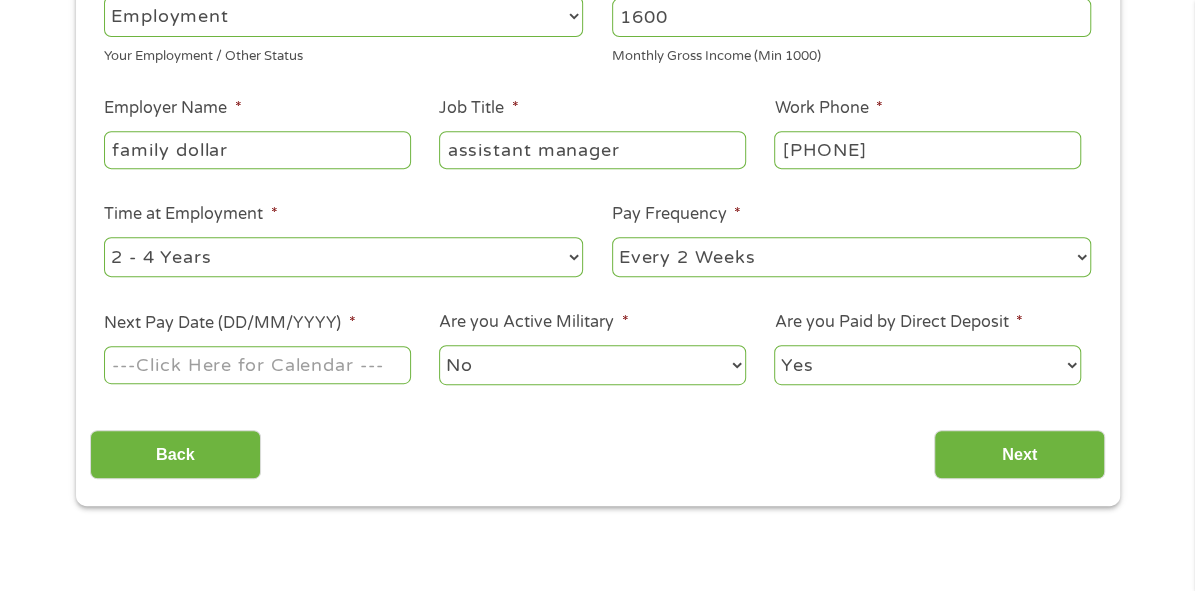 click on "--- Choose one --- 1 Year or less 1 - 2 Years 2 - 4 Years Over 4 Years" at bounding box center [343, 257] 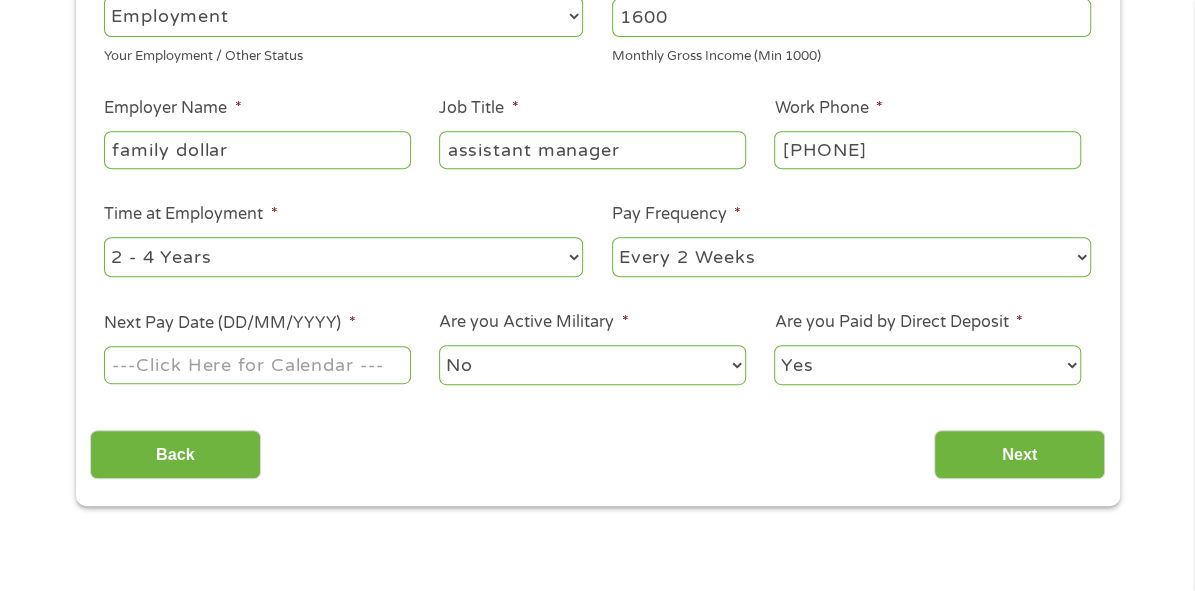 select on "12months" 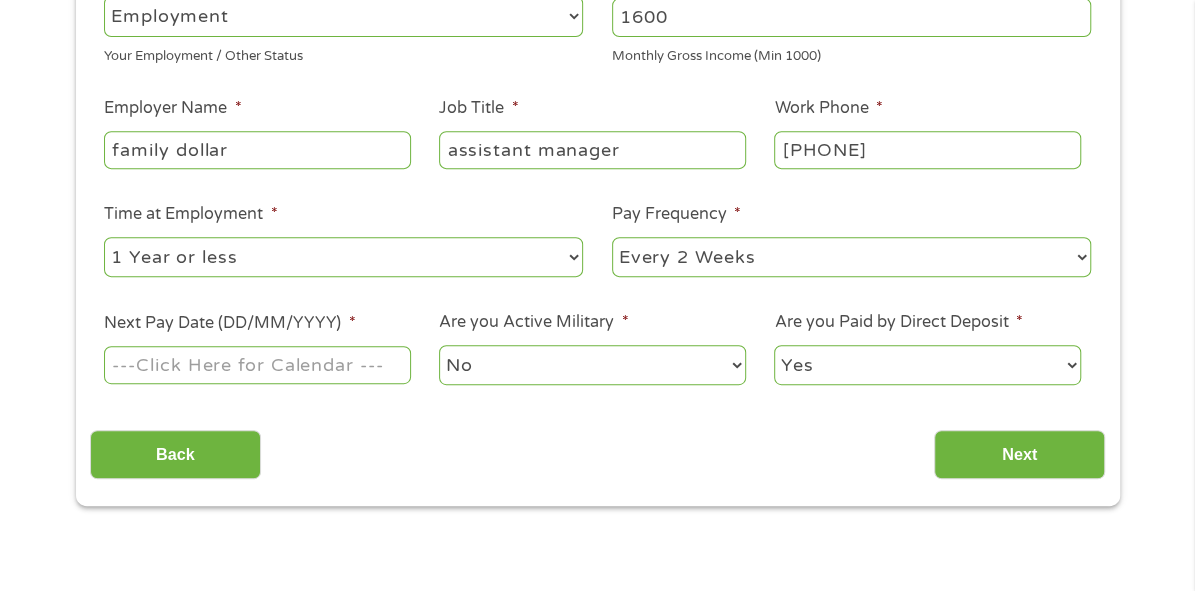 click on "--- Choose one --- 1 Year or less 1 - 2 Years 2 - 4 Years Over 4 Years" at bounding box center (343, 257) 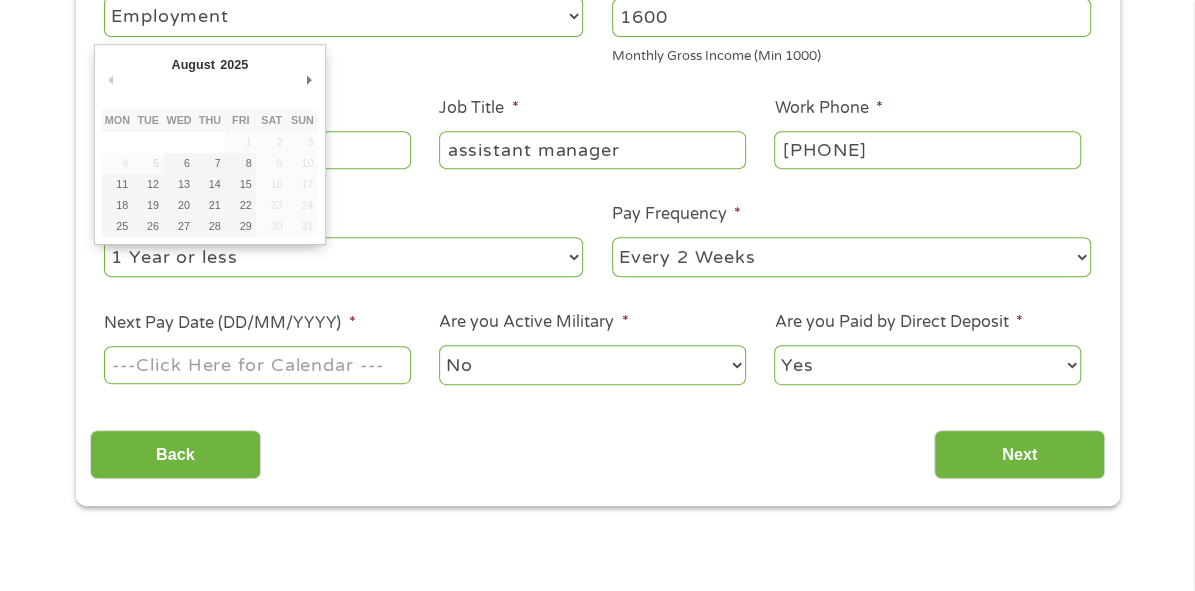 click on "--- Choose one --- Every 2 Weeks Every Week Monthly Semi-Monthly" at bounding box center (851, 257) 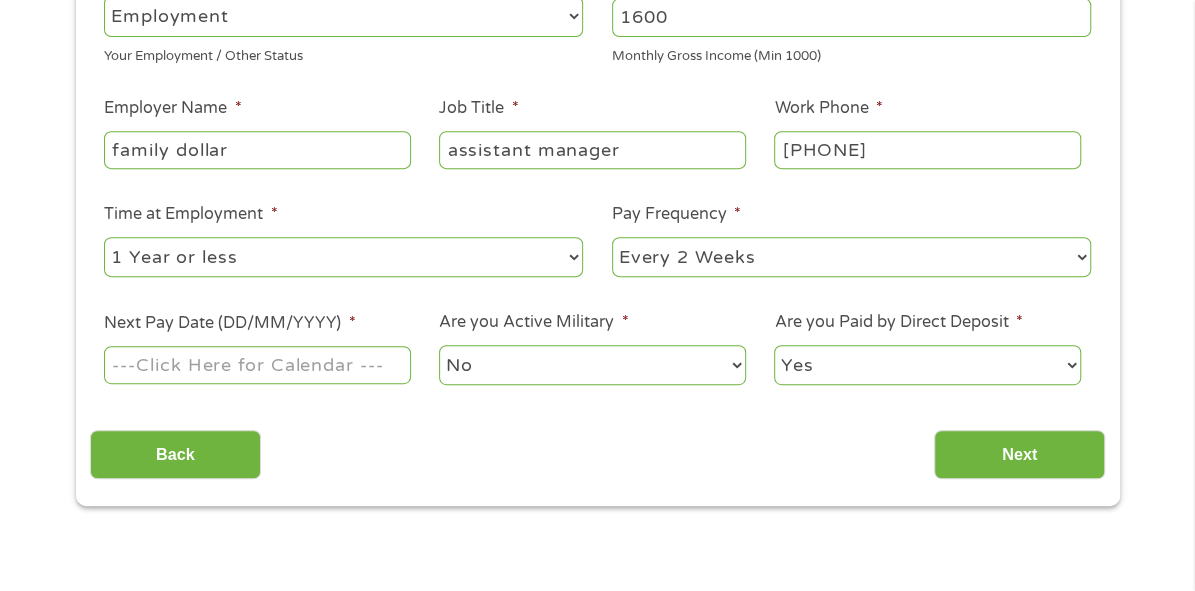 select on "weekly" 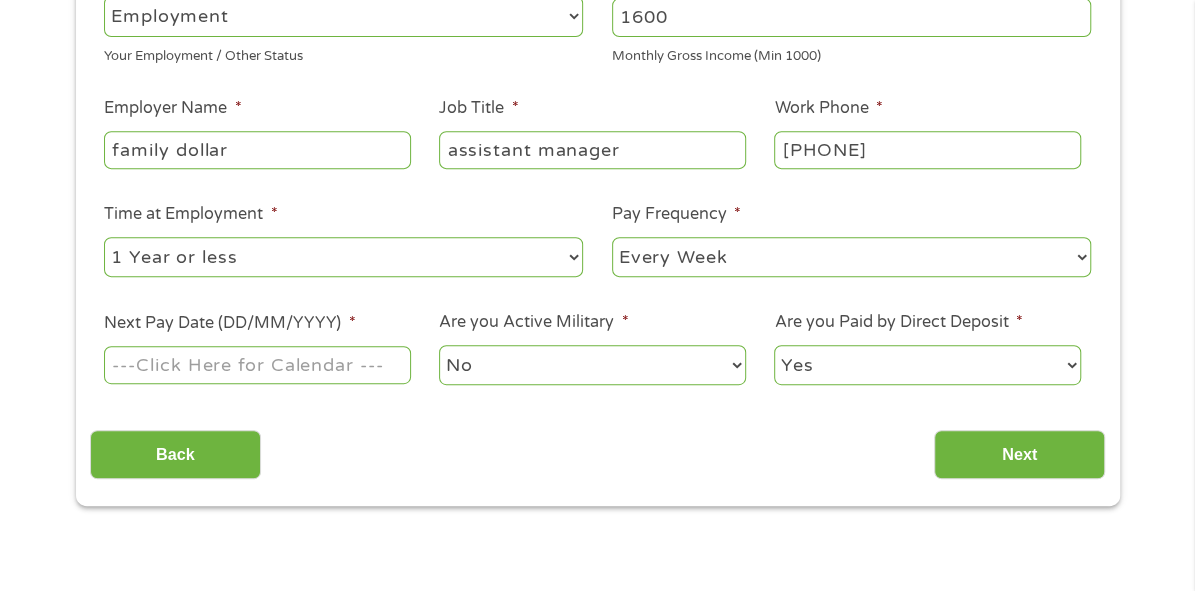 click on "--- Choose one --- Every 2 Weeks Every Week Monthly Semi-Monthly" at bounding box center (851, 257) 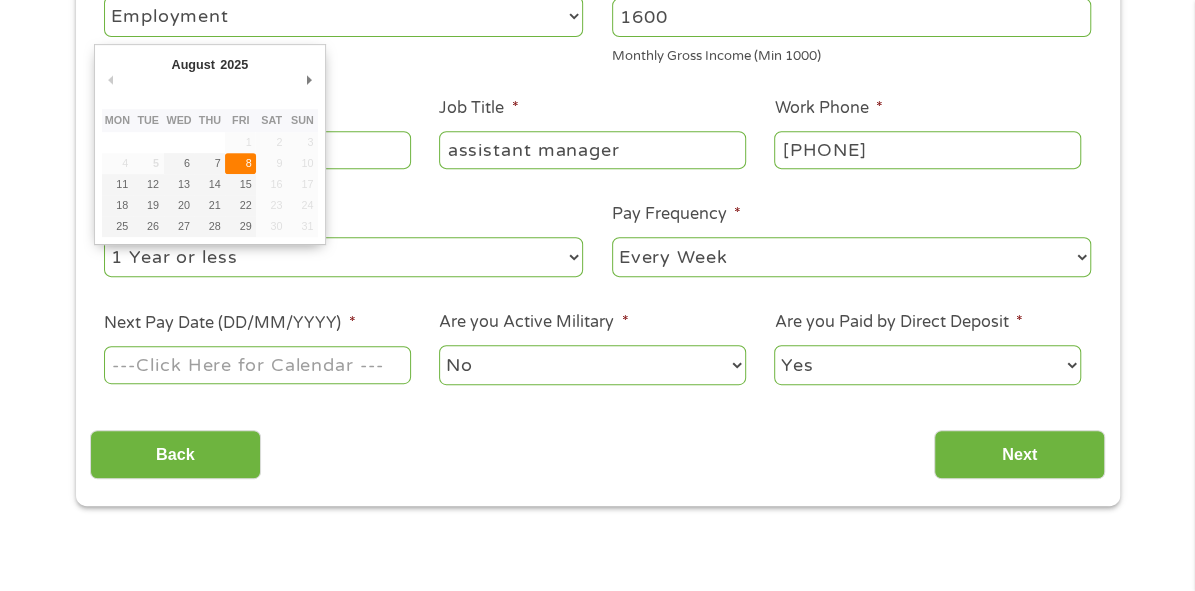 type on "08/08/2025" 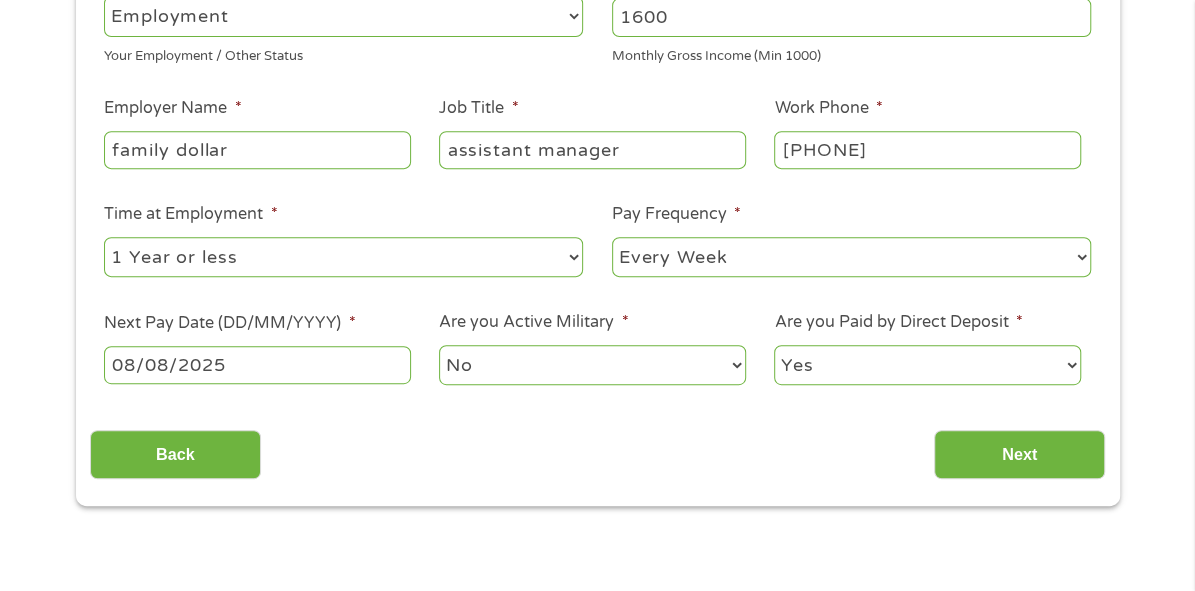 click on "Your Employment Your Income Source * --- Choose one --- Employment Self Employed Benefits Your Employment / Other Status Your Total Monthly Income * 1600 Monthly Gross Income (Min 1000) This field is hidden when viewing the form Other Income * 0 Pension, Spouse & any Other Income Employer Name * family dollar Job Title * assistant manager Work Phone * [PHONE] Time at Employment * --- Choose one --- 1 Year or less 1 - 2 Years 2 - 4 Years Over 4 Years Pay Frequency * --- Choose one --- Every 2 Weeks Every Week Monthly Semi-Monthly Next Pay Date (DD/MM/YYYY) * 08/08/2025 Are you Active Military * No Yes Are you Paid by Direct Deposit * Yes No" at bounding box center (597, 147) 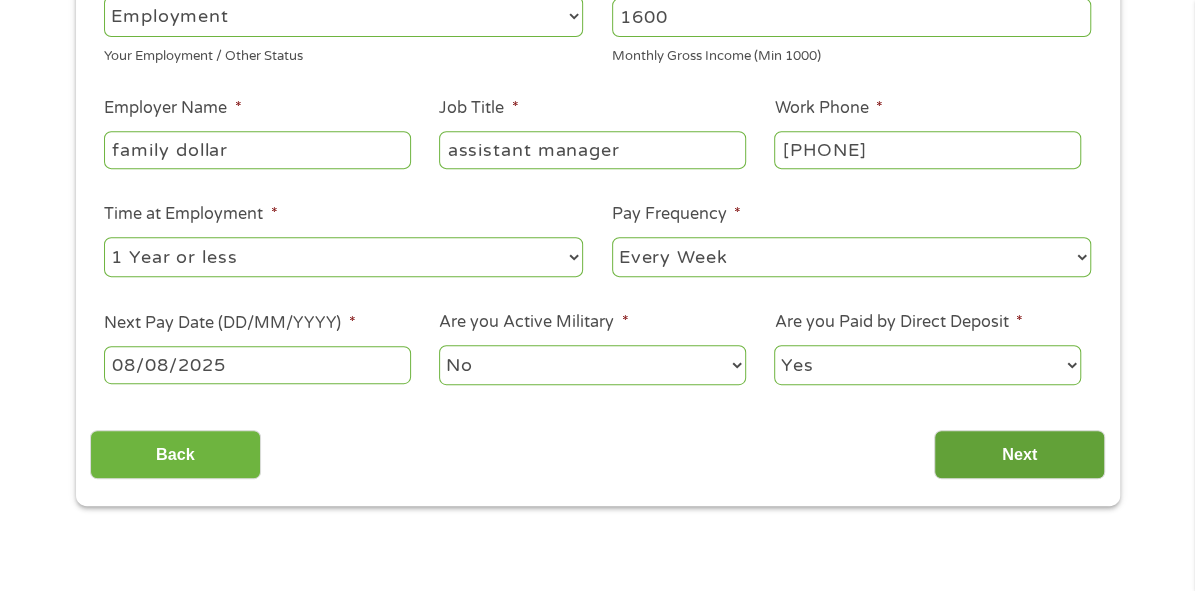 click on "Next" at bounding box center (1019, 454) 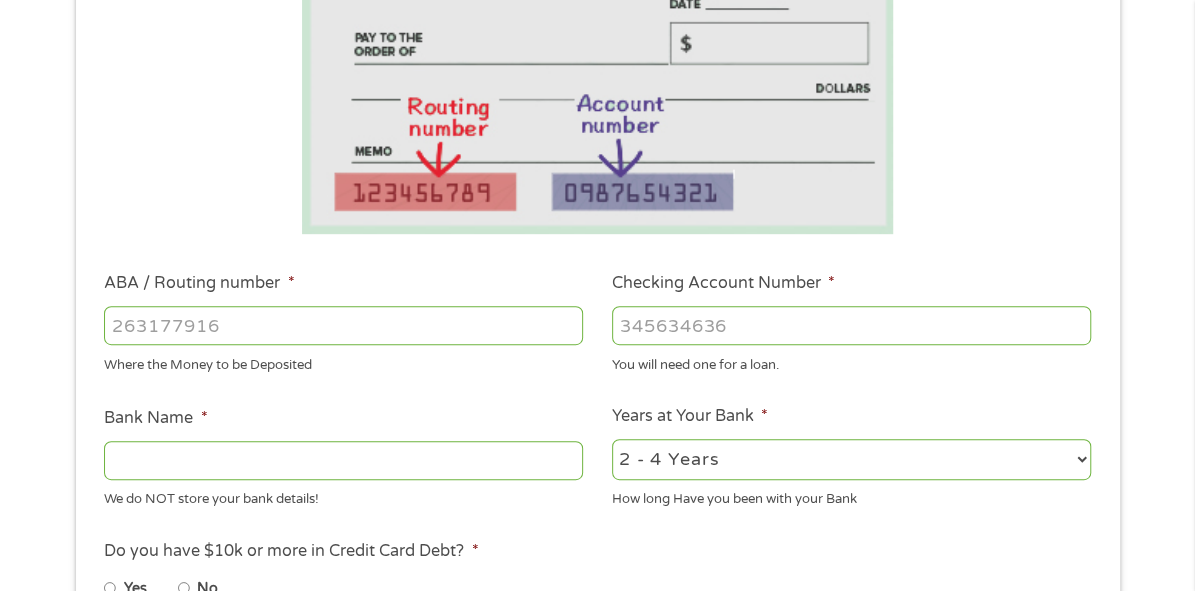 scroll, scrollTop: 7, scrollLeft: 8, axis: both 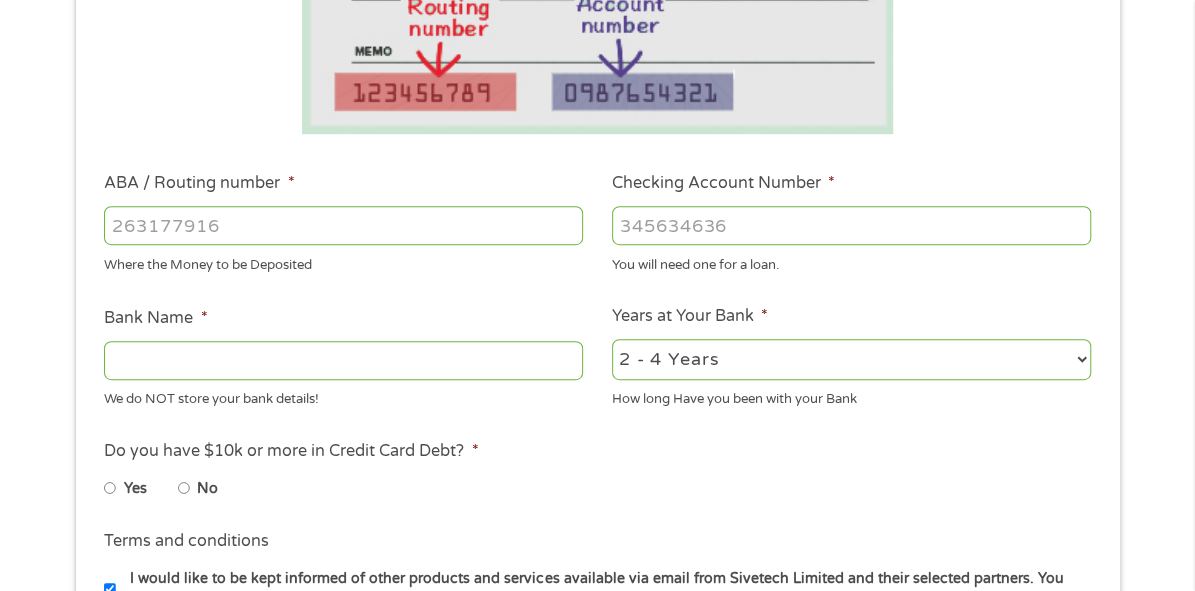 click on "ABA / Routing number *" at bounding box center (343, 225) 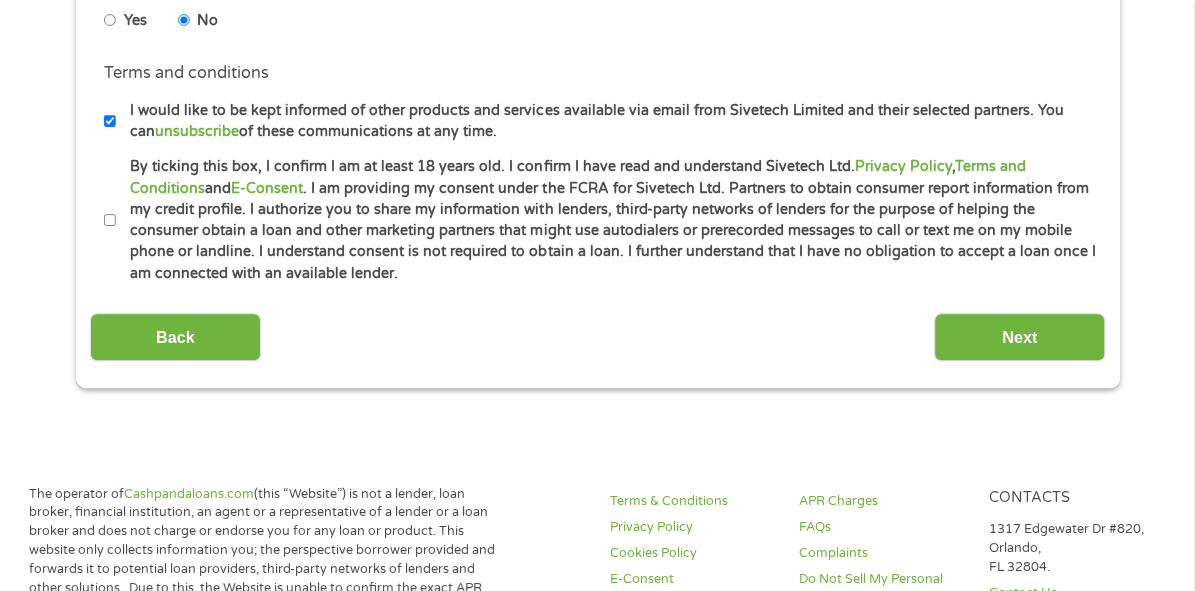 scroll, scrollTop: 1000, scrollLeft: 0, axis: vertical 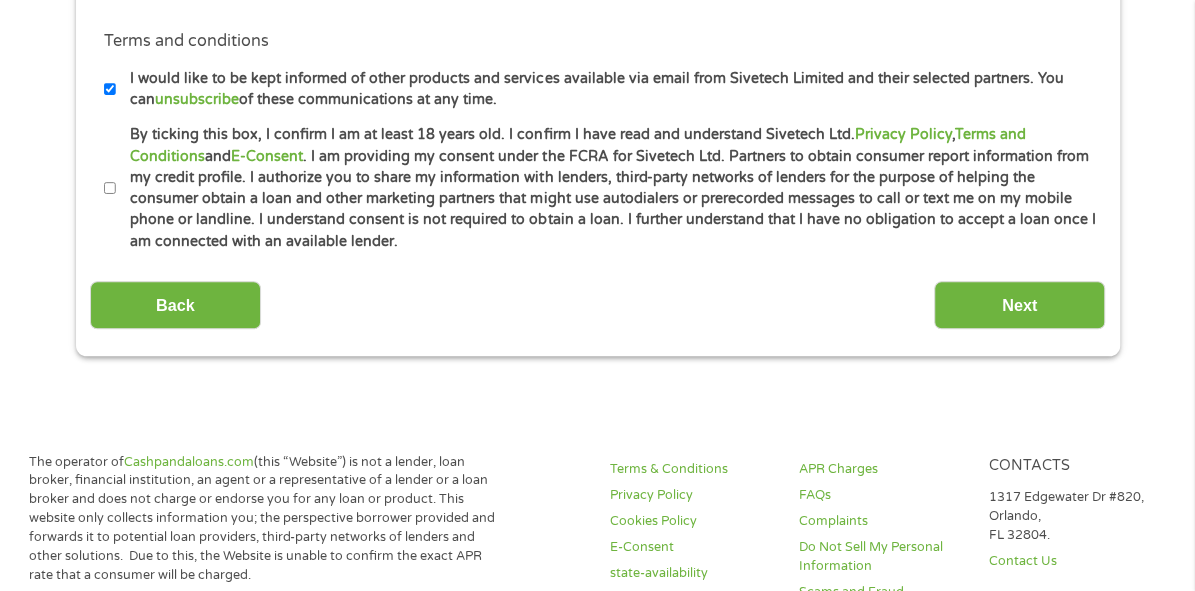 click on "By ticking this box, I confirm I am at least 18 years old. I confirm I have read and understand Sivetech Ltd.  Privacy Policy ,  Terms and Conditions  and  E-Consent . I am providing my consent under the FCRA for Sivetech Ltd. Partners to obtain consumer report information from my credit profile. I authorize you to share my information with lenders, third-party networks of lenders for the purpose of helping the consumer obtain a loan and other marketing partners that might use autodialers or prerecorded messages to call or text me on my mobile phone or landline. I understand consent is not required to obtain a loan. I further understand that I have no obligation to accept a loan once I am connected with an available lender." at bounding box center (606, 188) 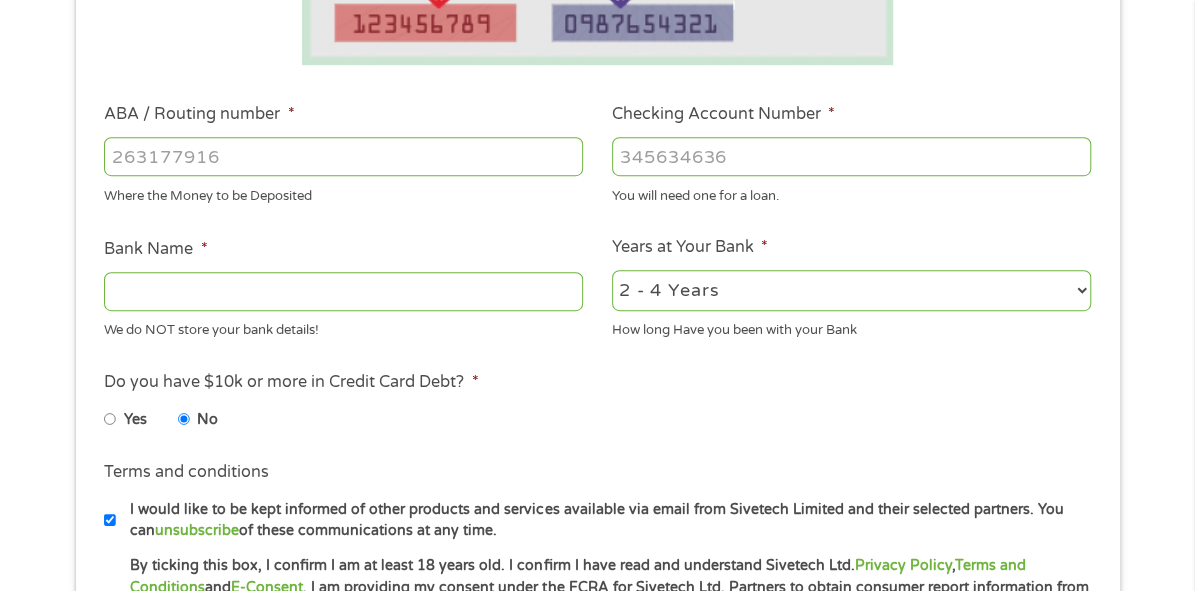 scroll, scrollTop: 600, scrollLeft: 0, axis: vertical 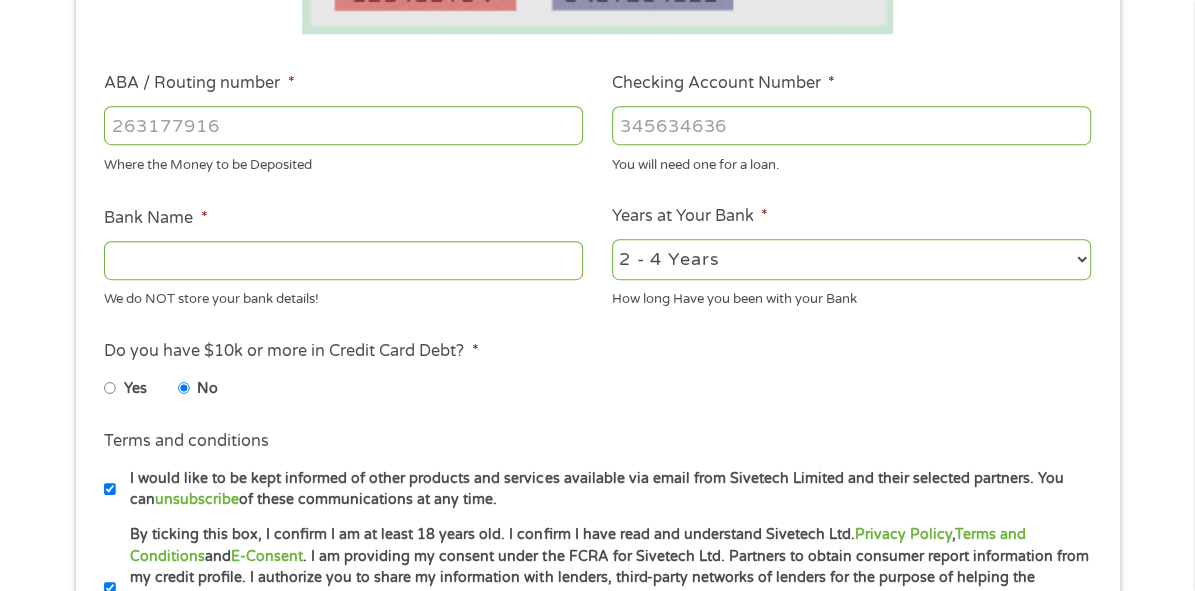 click on "Bank Name *" at bounding box center (343, 260) 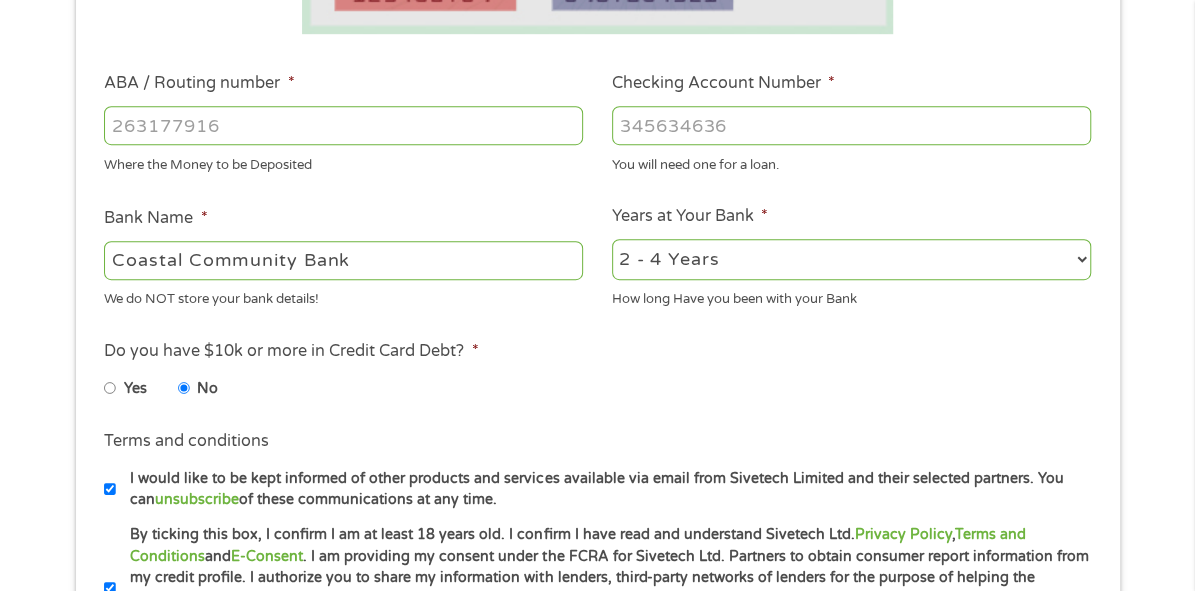 type on "[ROUTING]" 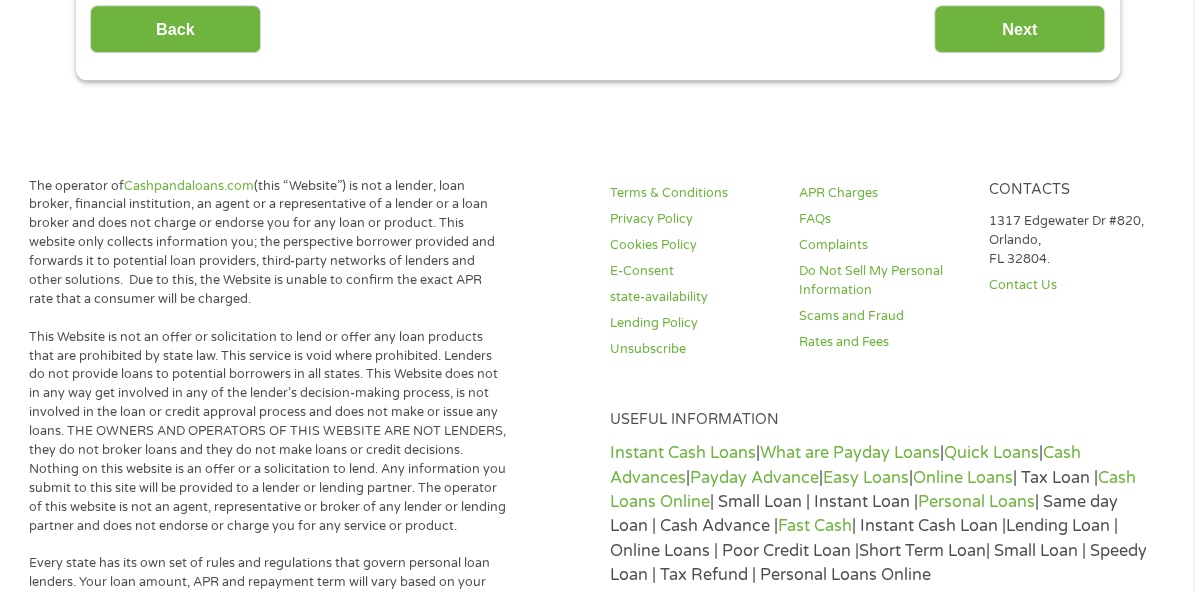 scroll, scrollTop: 1300, scrollLeft: 0, axis: vertical 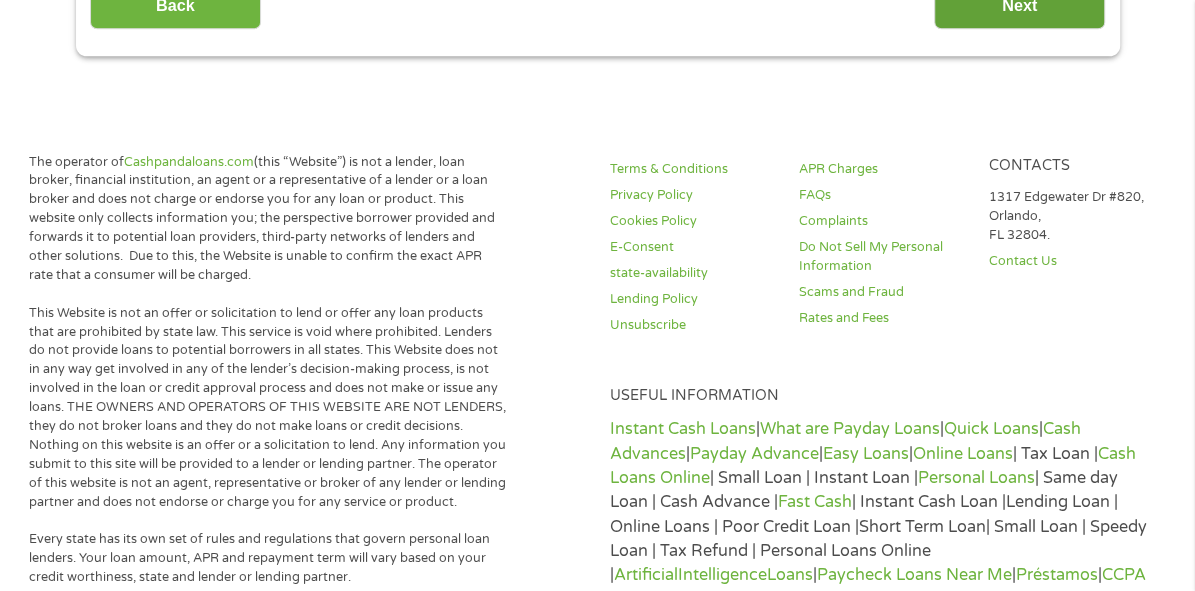click on "Next" at bounding box center [1019, 5] 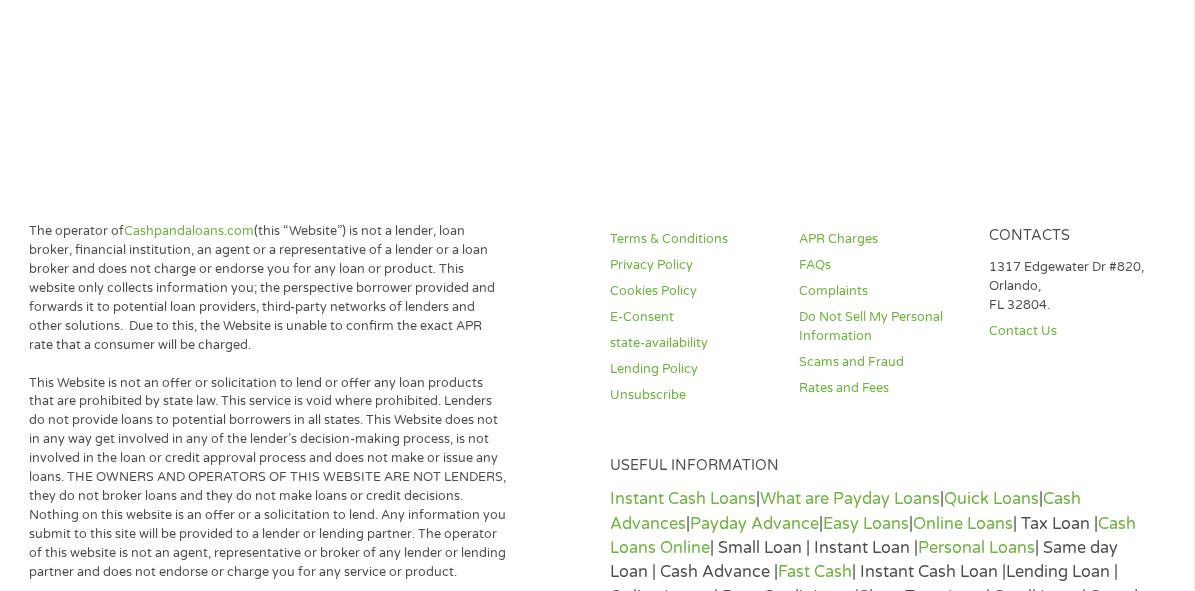 scroll, scrollTop: 7, scrollLeft: 8, axis: both 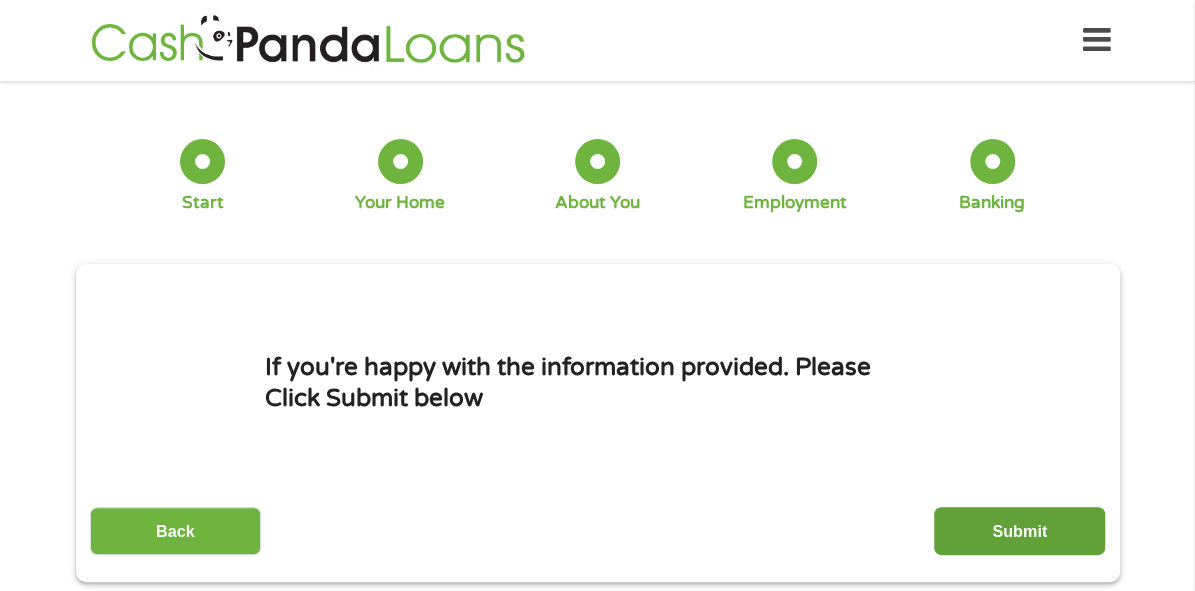click on "Submit" at bounding box center [1019, 531] 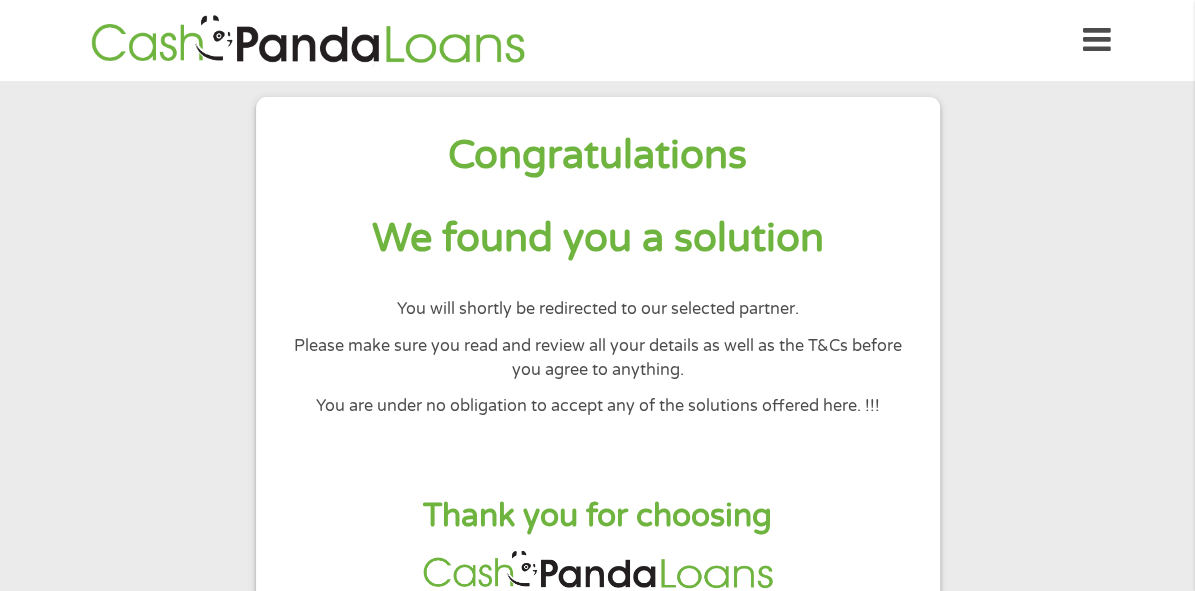 scroll, scrollTop: 100, scrollLeft: 0, axis: vertical 